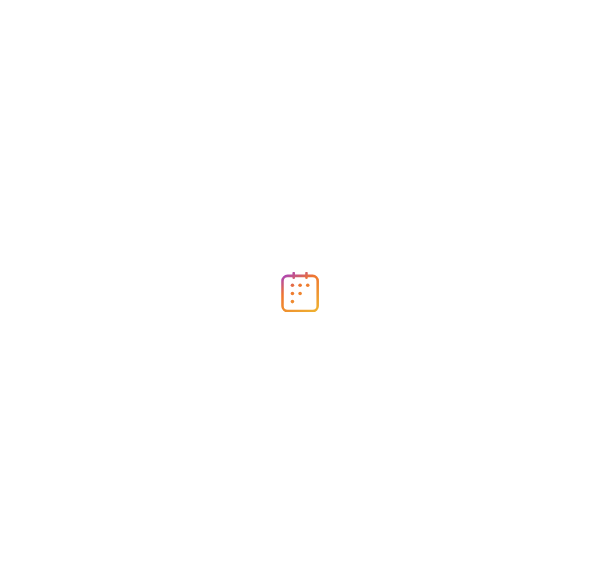 scroll, scrollTop: 0, scrollLeft: 0, axis: both 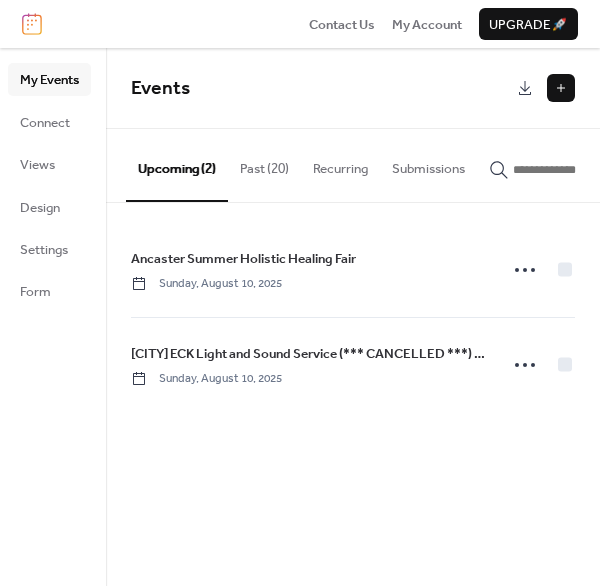 click on "Past (20)" at bounding box center (264, 164) 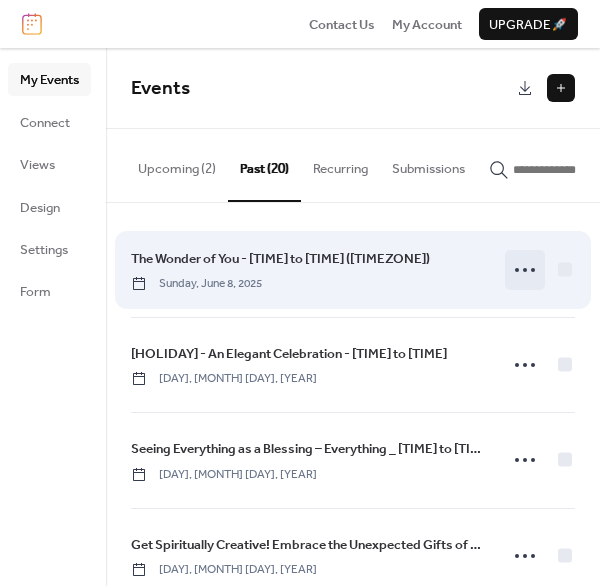 click 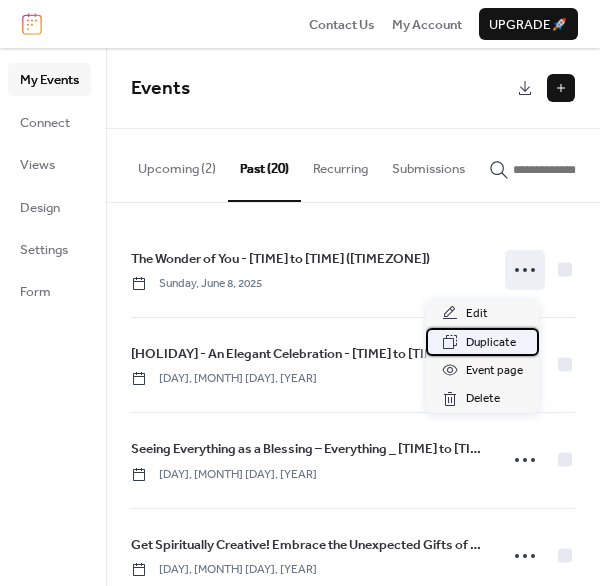 click on "Duplicate" at bounding box center [491, 343] 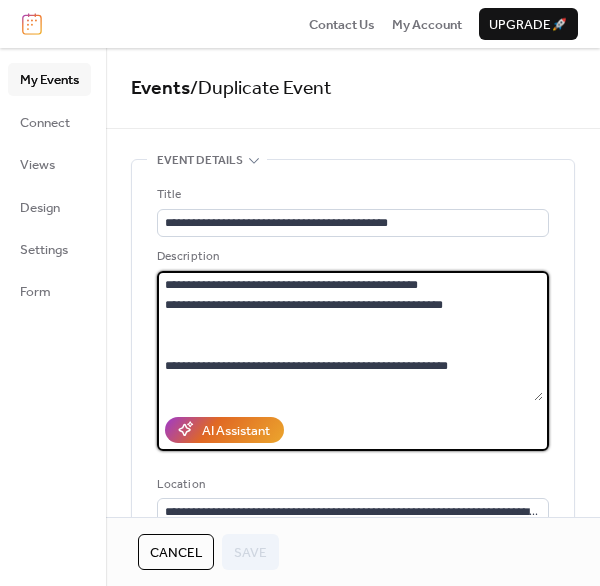 drag, startPoint x: 181, startPoint y: 285, endPoint x: 474, endPoint y: 296, distance: 293.20642 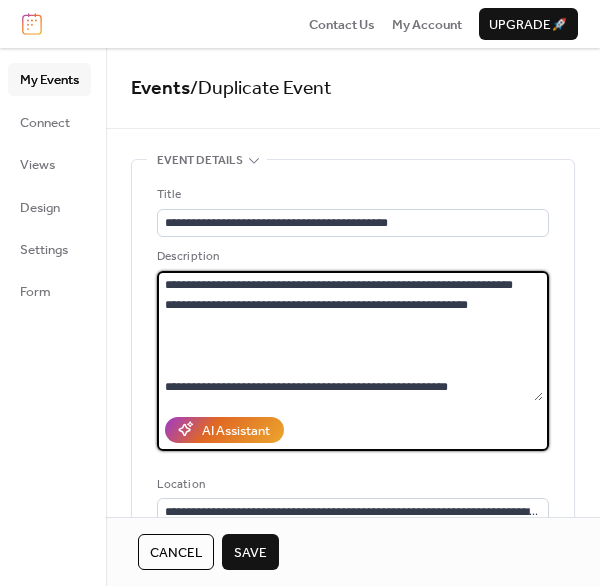 drag, startPoint x: 197, startPoint y: 283, endPoint x: 218, endPoint y: 277, distance: 21.84033 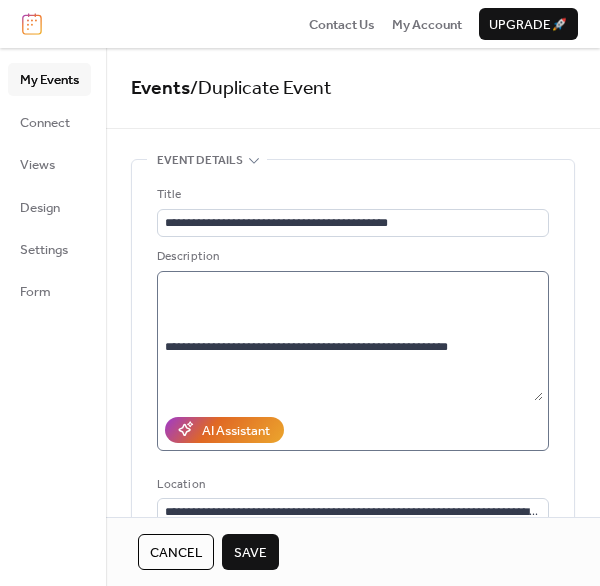 scroll, scrollTop: 100, scrollLeft: 0, axis: vertical 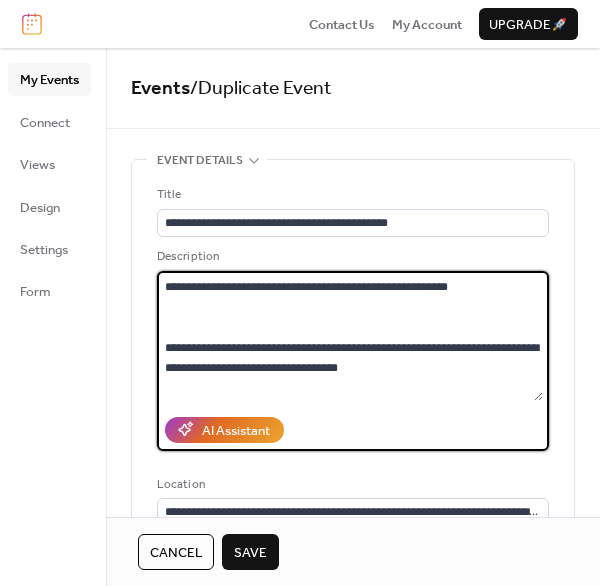 drag, startPoint x: 170, startPoint y: 343, endPoint x: 405, endPoint y: 363, distance: 235.84953 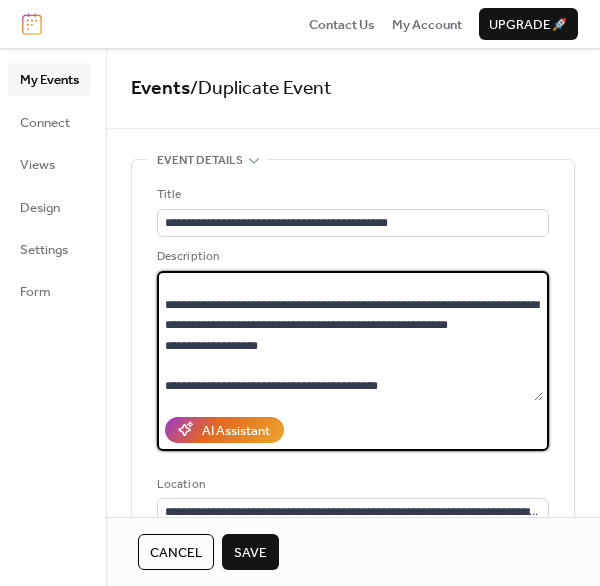 scroll, scrollTop: 220, scrollLeft: 0, axis: vertical 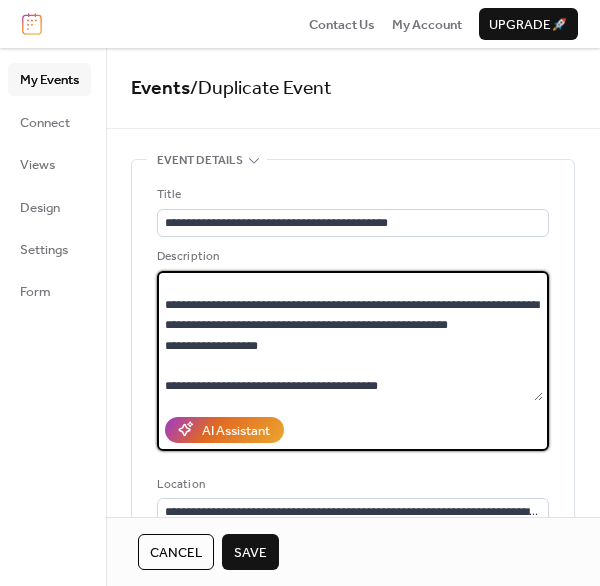 paste on "**********" 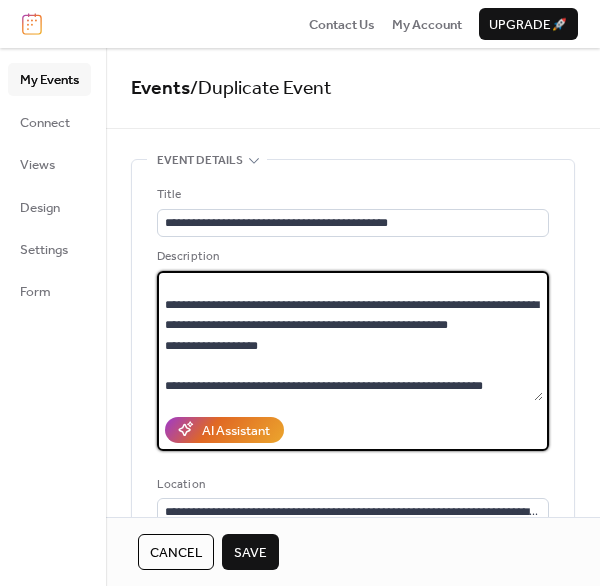 click on "**********" at bounding box center [350, 336] 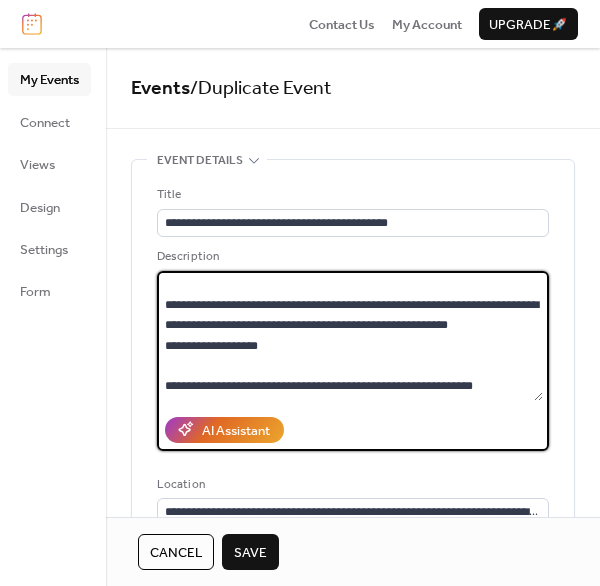 scroll, scrollTop: 183, scrollLeft: 0, axis: vertical 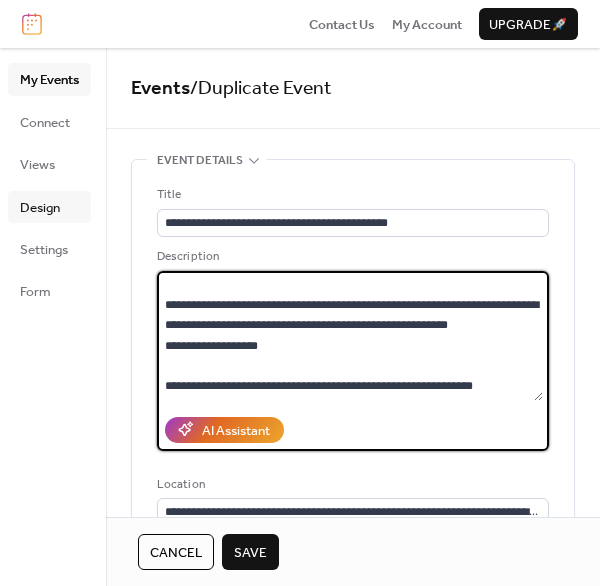 type on "**********" 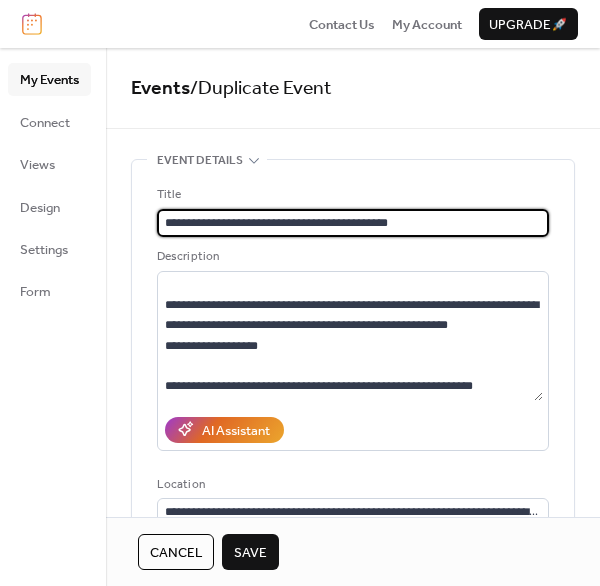 drag, startPoint x: 259, startPoint y: 220, endPoint x: 161, endPoint y: 218, distance: 98.02041 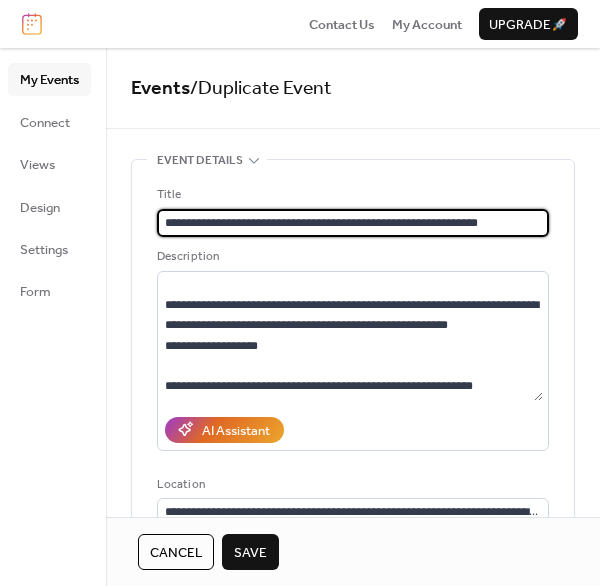 type on "**********" 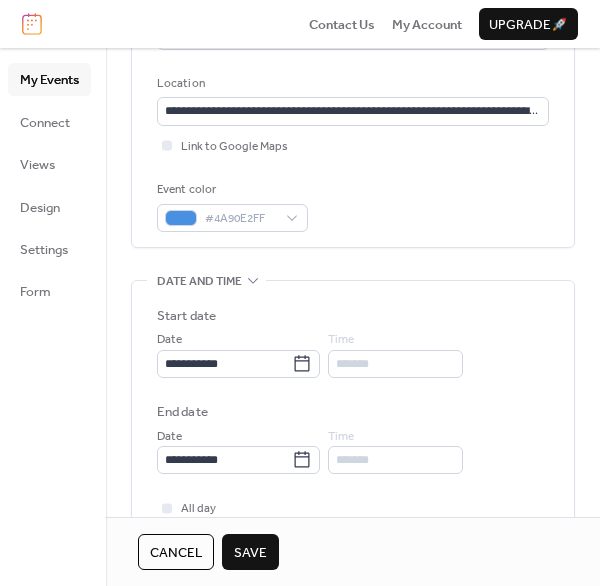 scroll, scrollTop: 500, scrollLeft: 0, axis: vertical 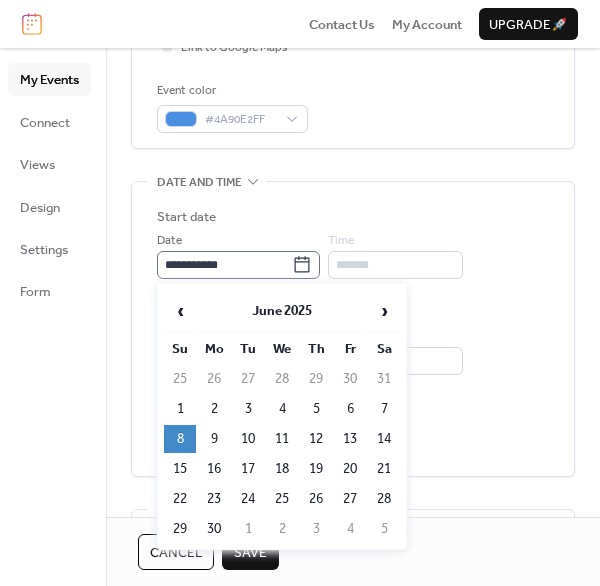 click 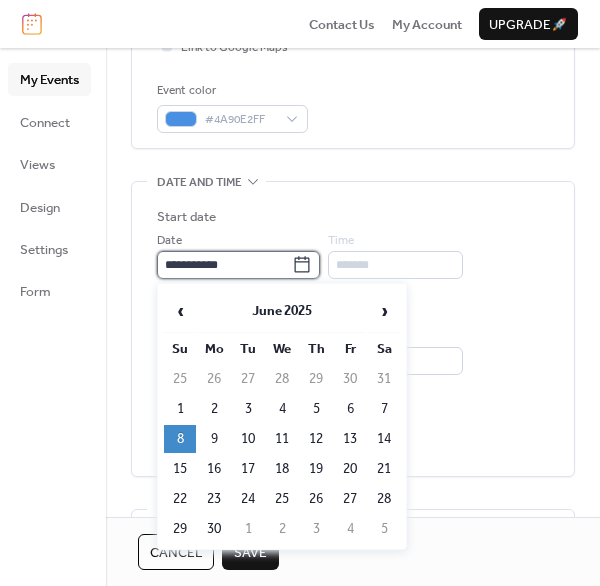 click on "**********" at bounding box center [224, 265] 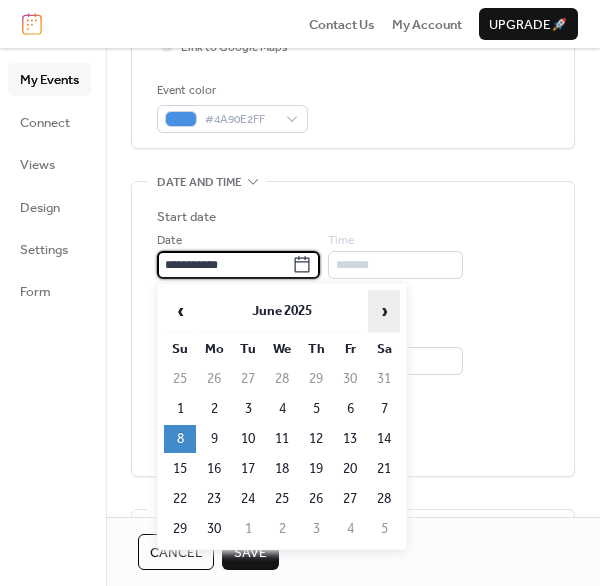 click on "›" at bounding box center [384, 311] 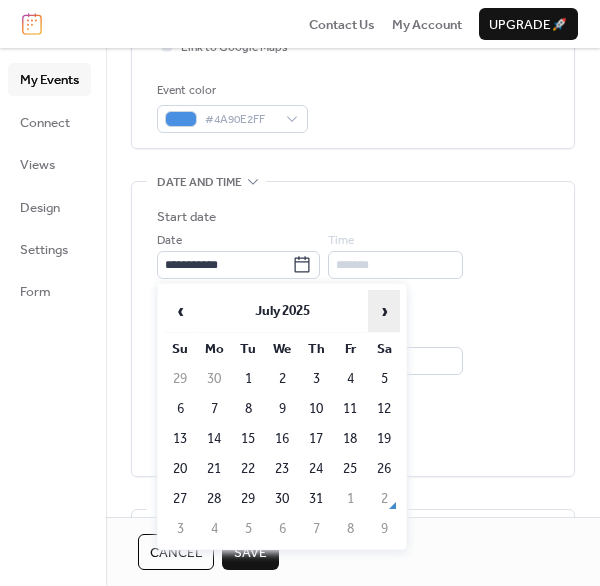 click on "›" at bounding box center [384, 311] 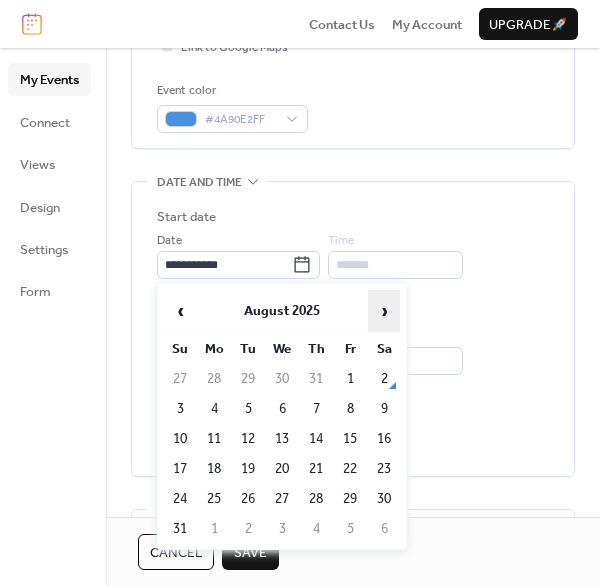 click on "›" at bounding box center (384, 311) 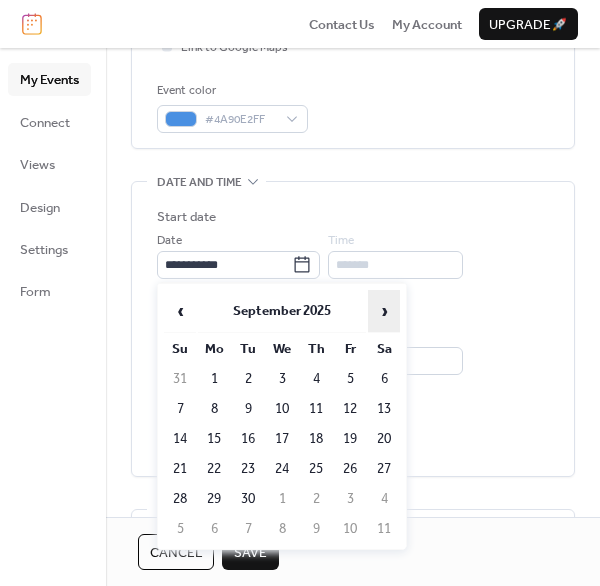 click on "›" at bounding box center (384, 311) 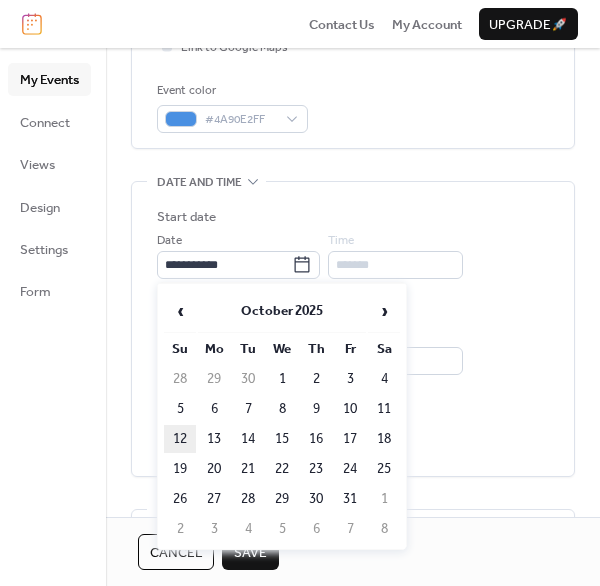 click on "12" at bounding box center [180, 439] 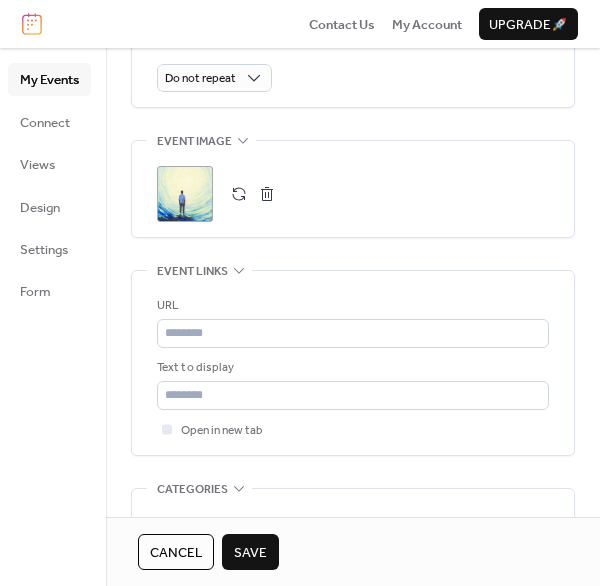 scroll, scrollTop: 1000, scrollLeft: 0, axis: vertical 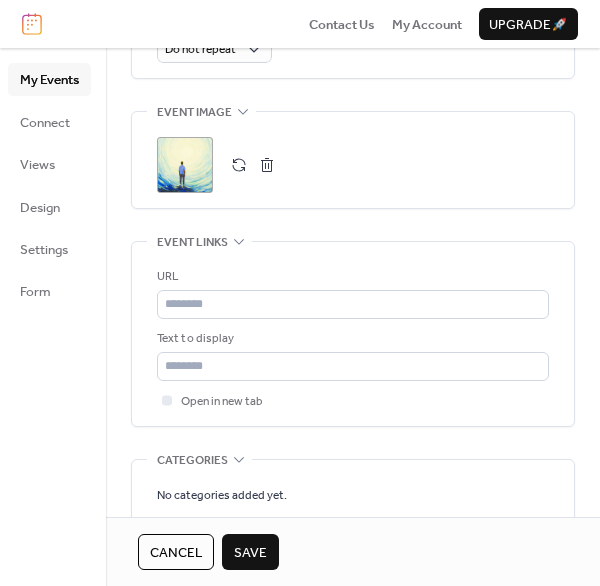 click at bounding box center [267, 165] 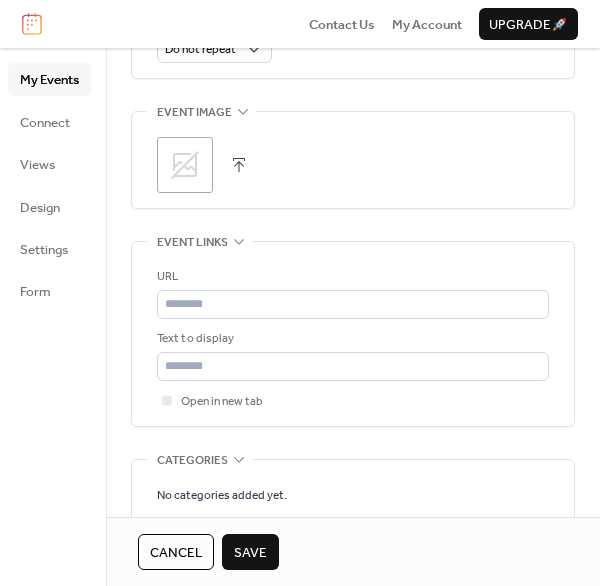 click at bounding box center (239, 165) 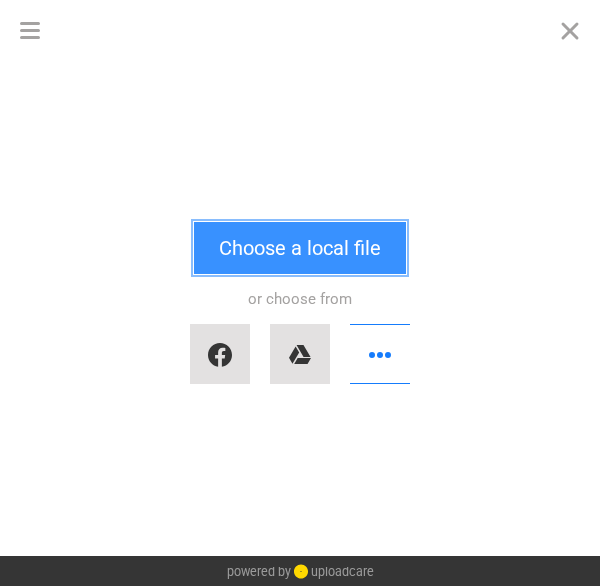 click on "Choose a local file" at bounding box center (300, 248) 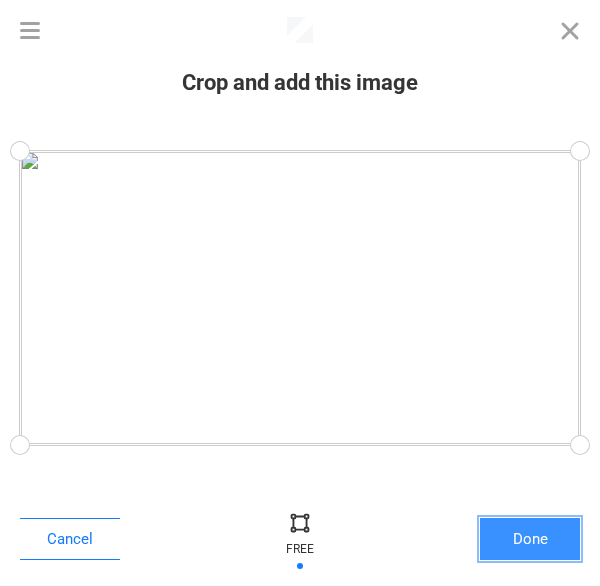 click on "Done" at bounding box center [530, 539] 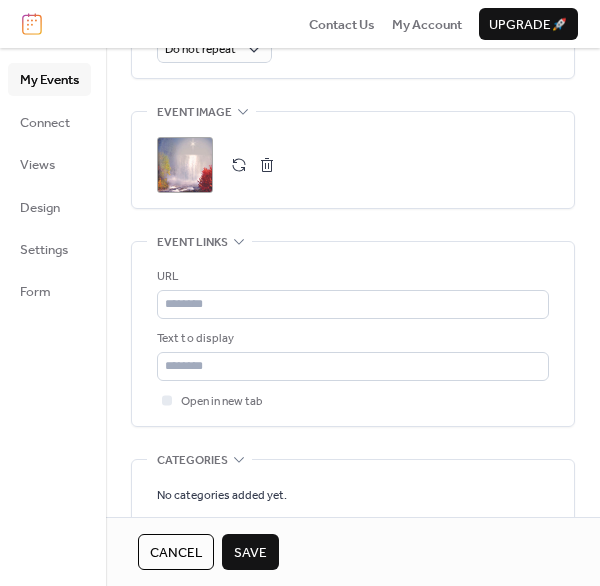 click at bounding box center (267, 165) 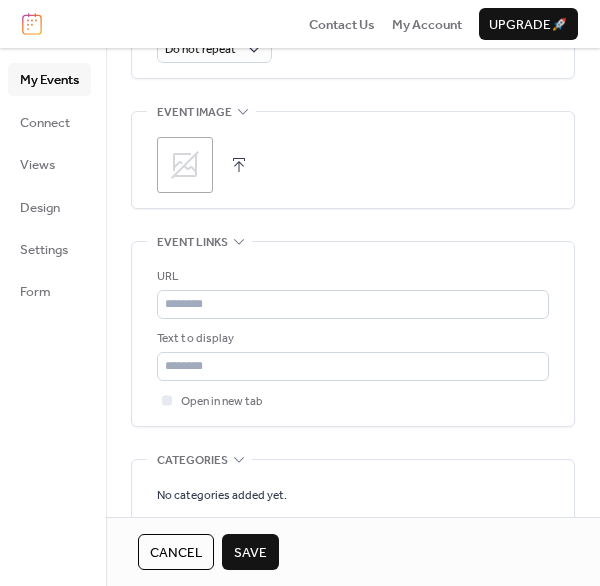 click at bounding box center [239, 165] 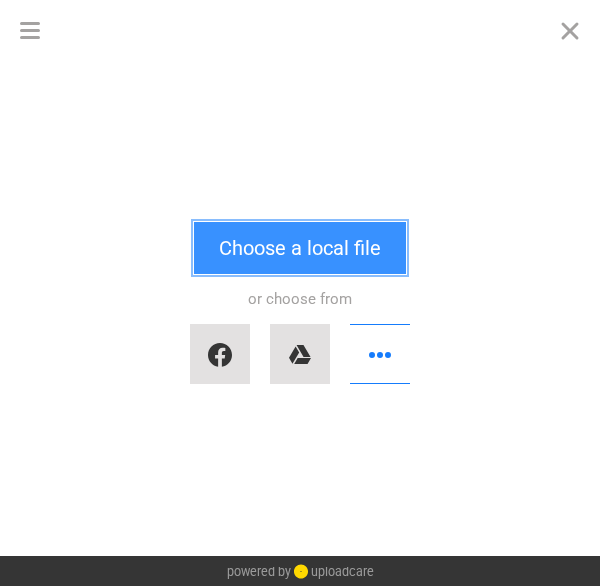 click on "Choose a local file" at bounding box center (300, 248) 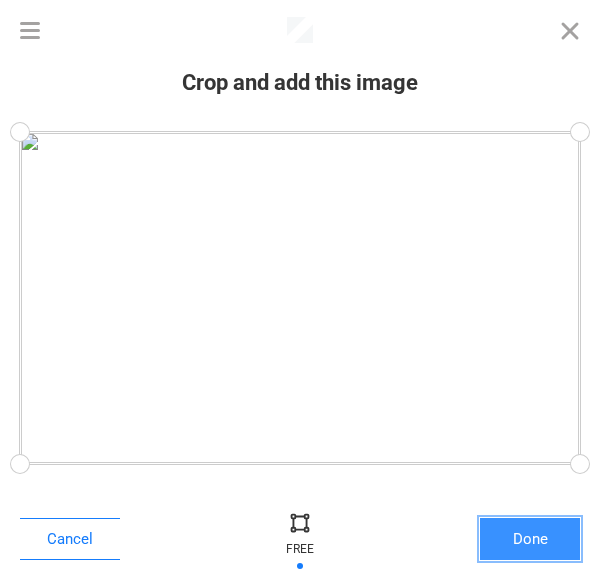 click on "Done" at bounding box center [530, 539] 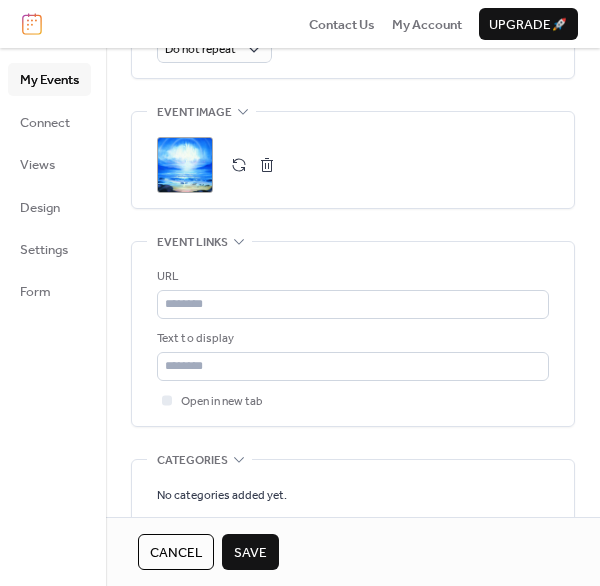 click on "Save" at bounding box center (250, 553) 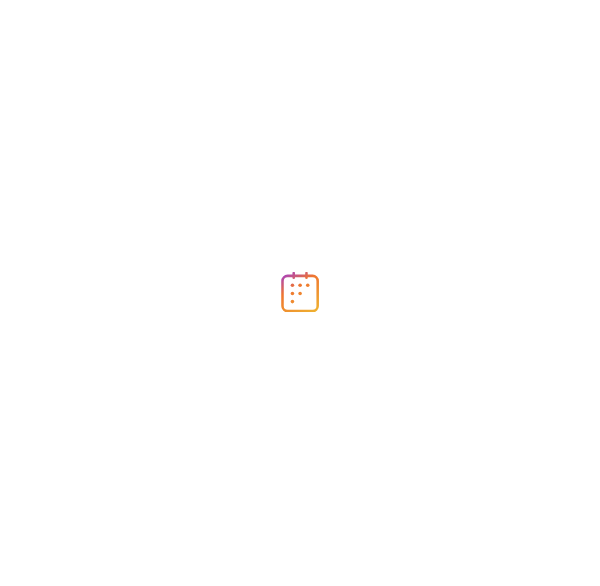 scroll, scrollTop: 0, scrollLeft: 0, axis: both 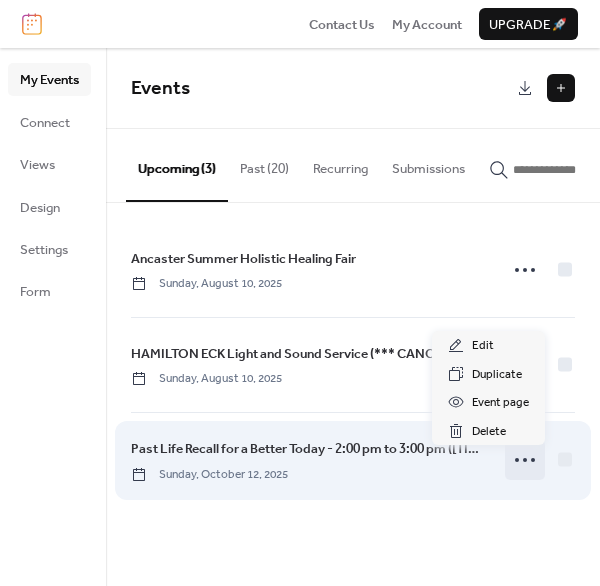 click 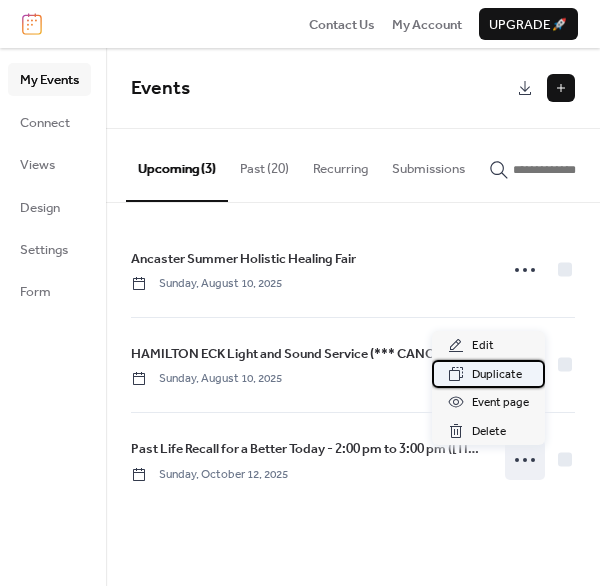 click on "Duplicate" at bounding box center (497, 375) 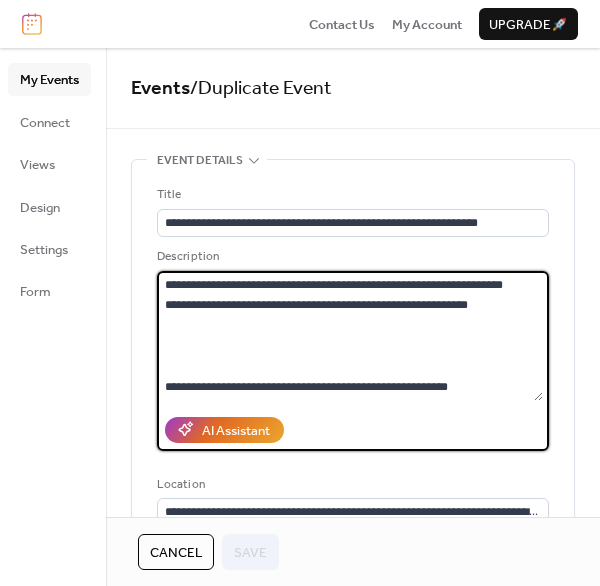drag, startPoint x: 183, startPoint y: 284, endPoint x: 469, endPoint y: 297, distance: 286.2953 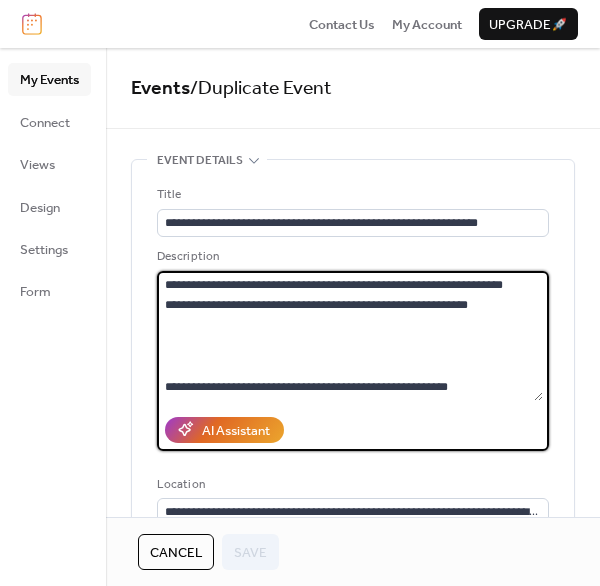 paste on "**********" 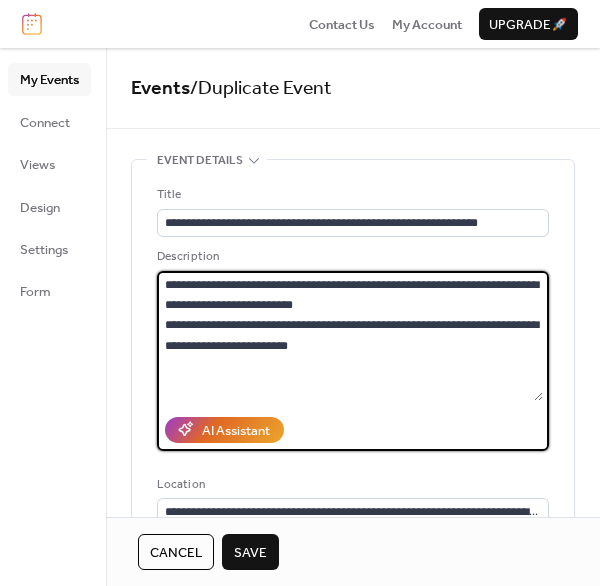 click on "**********" at bounding box center (350, 336) 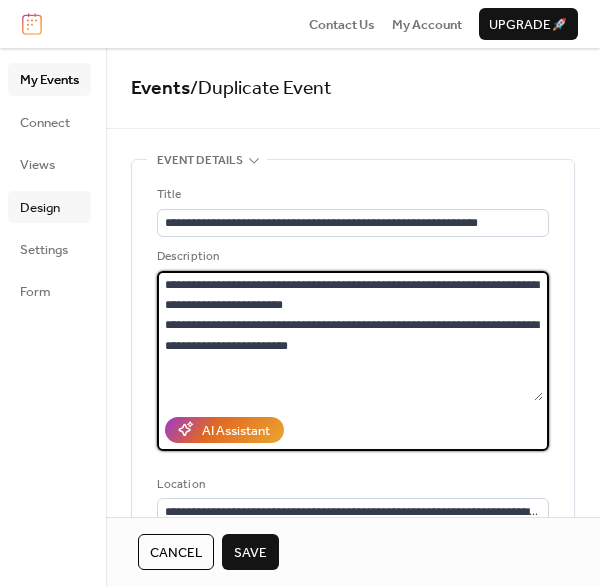 type on "**********" 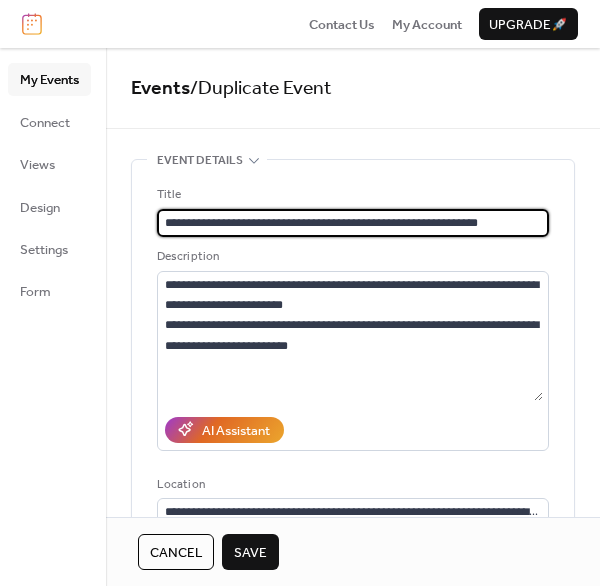 drag, startPoint x: 164, startPoint y: 220, endPoint x: 332, endPoint y: 222, distance: 168.0119 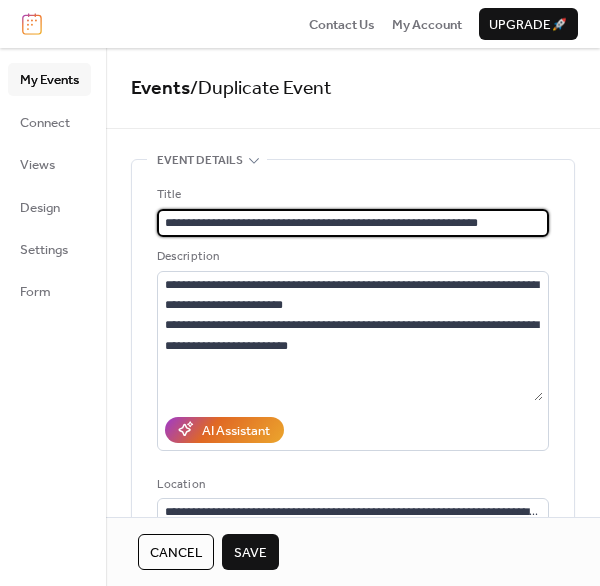 paste on "*****" 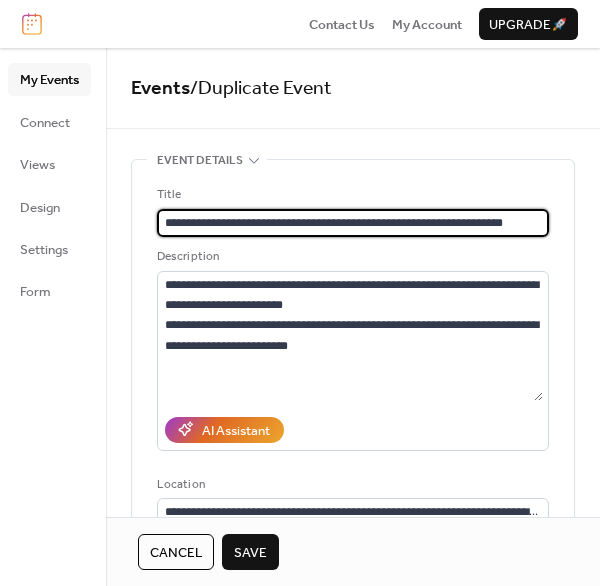 drag, startPoint x: 503, startPoint y: 219, endPoint x: 518, endPoint y: 183, distance: 39 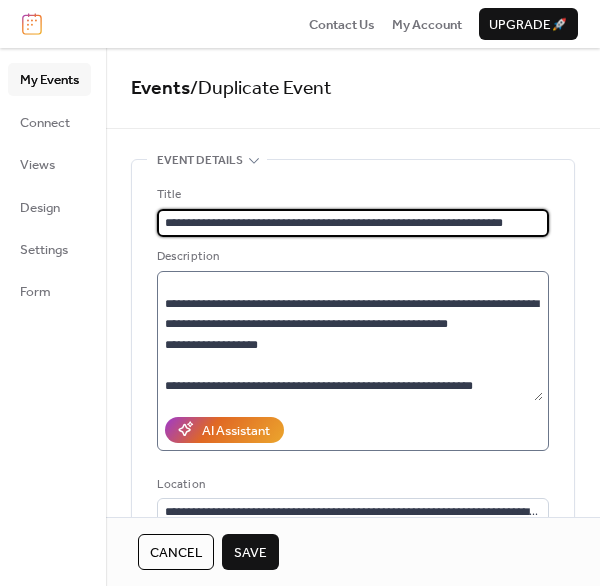 scroll, scrollTop: 145, scrollLeft: 0, axis: vertical 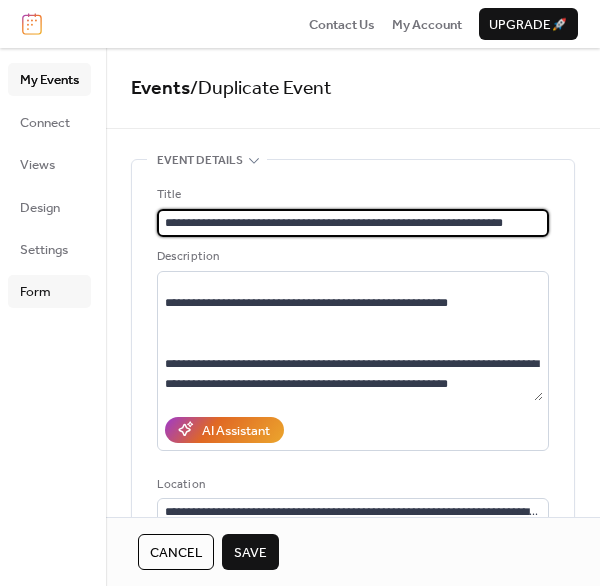 type on "**********" 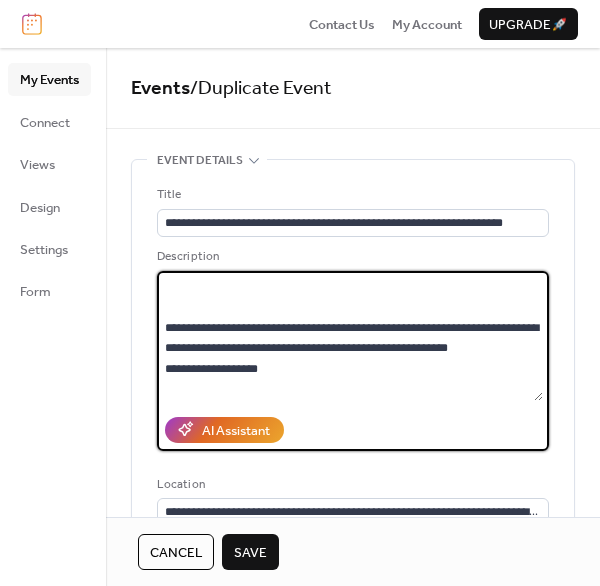 scroll, scrollTop: 200, scrollLeft: 0, axis: vertical 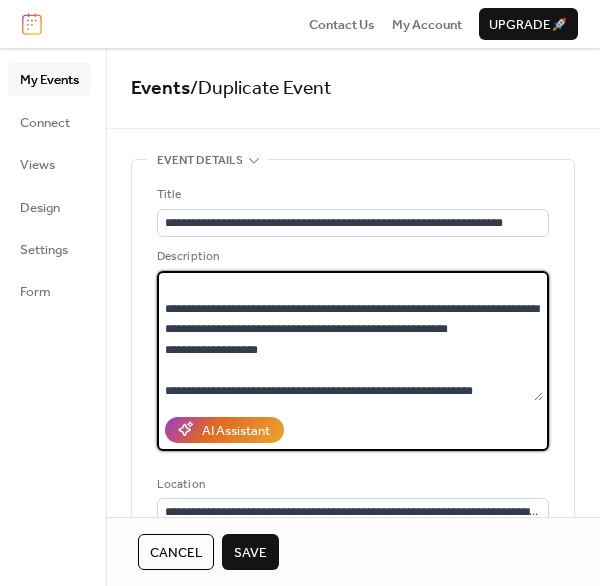drag, startPoint x: 172, startPoint y: 362, endPoint x: 489, endPoint y: 383, distance: 317.69482 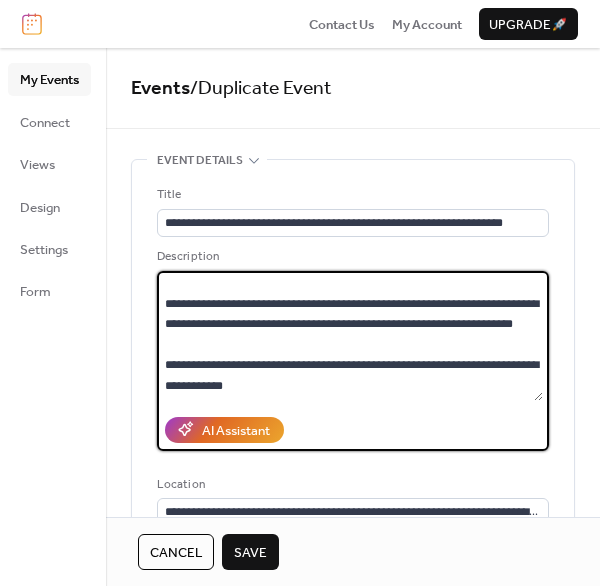 scroll, scrollTop: 264, scrollLeft: 0, axis: vertical 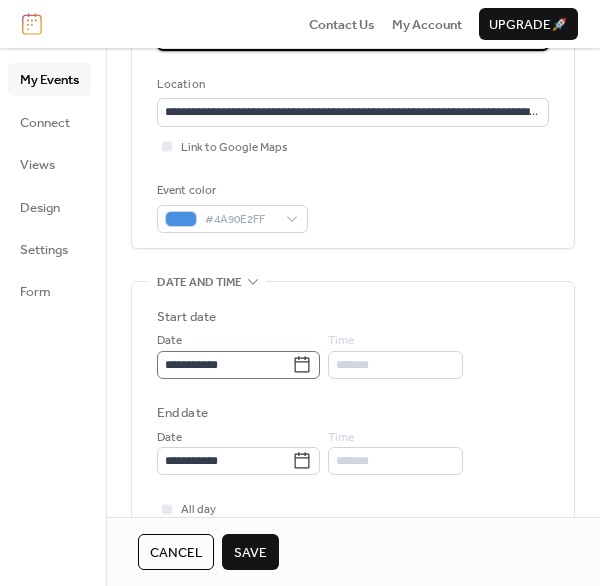 type on "**********" 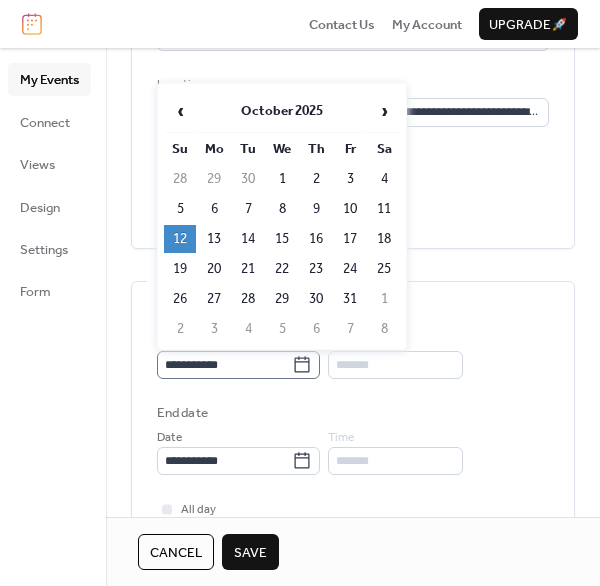 click 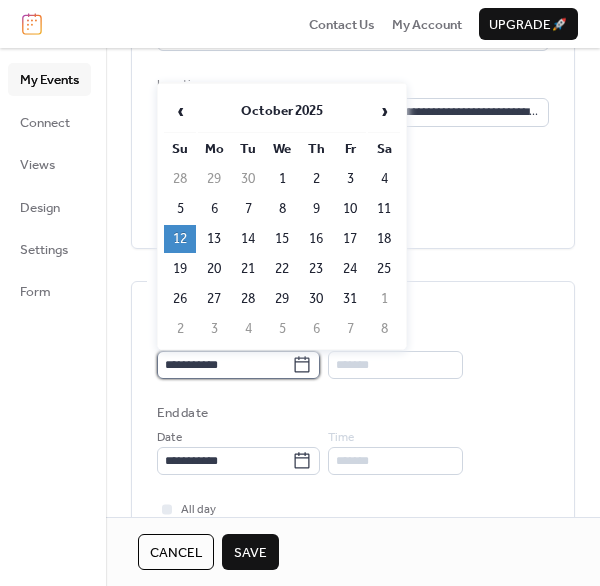 click on "**********" at bounding box center [224, 365] 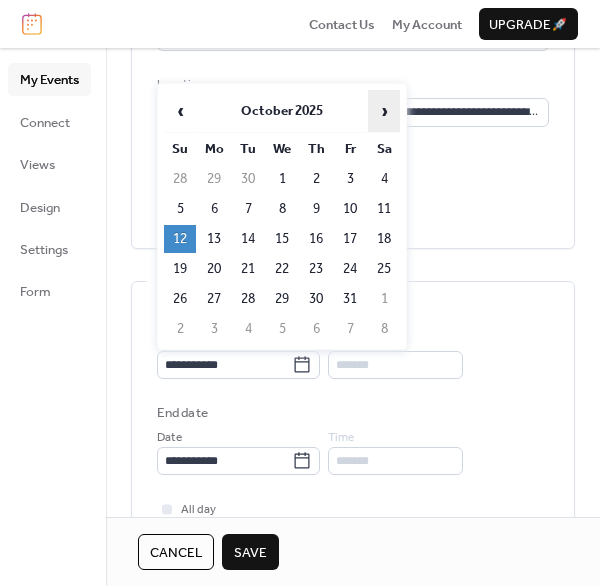 click on "›" at bounding box center [384, 111] 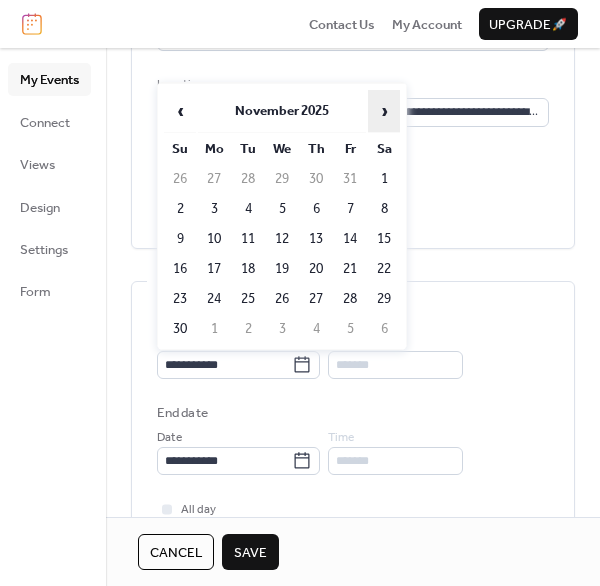 click on "›" at bounding box center (384, 111) 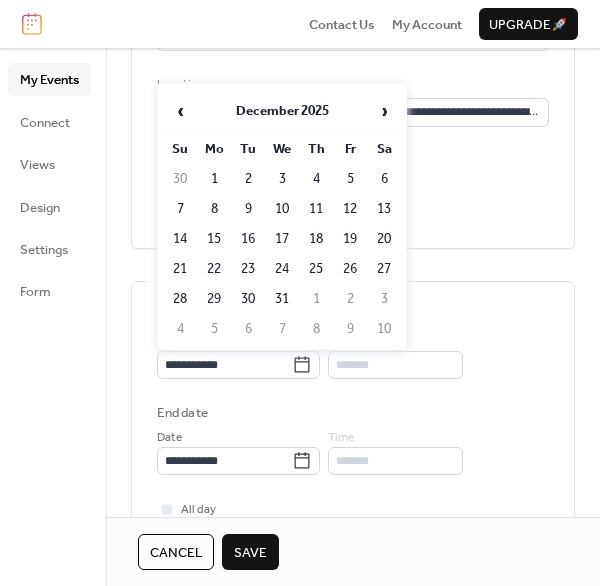 click on "14" at bounding box center (180, 239) 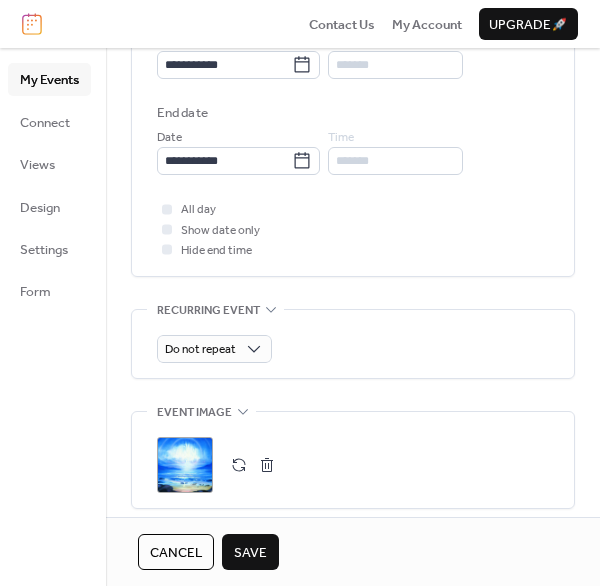 scroll, scrollTop: 800, scrollLeft: 0, axis: vertical 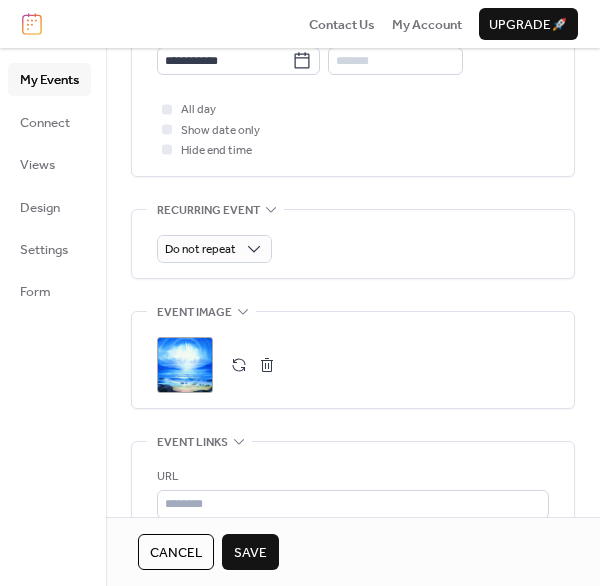 click at bounding box center (267, 365) 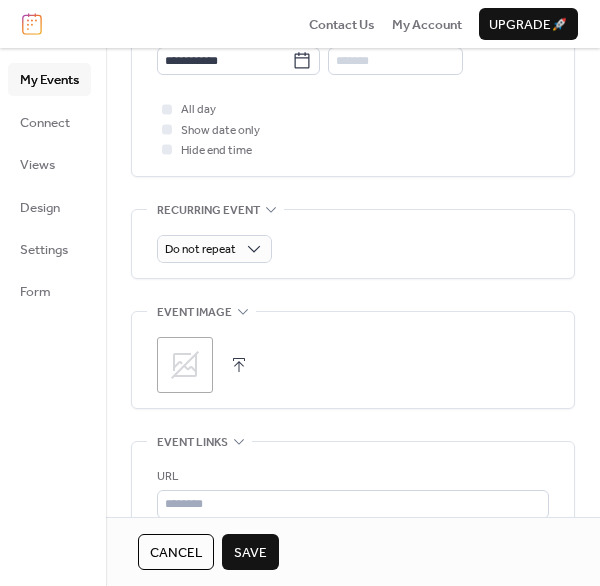 click at bounding box center [239, 365] 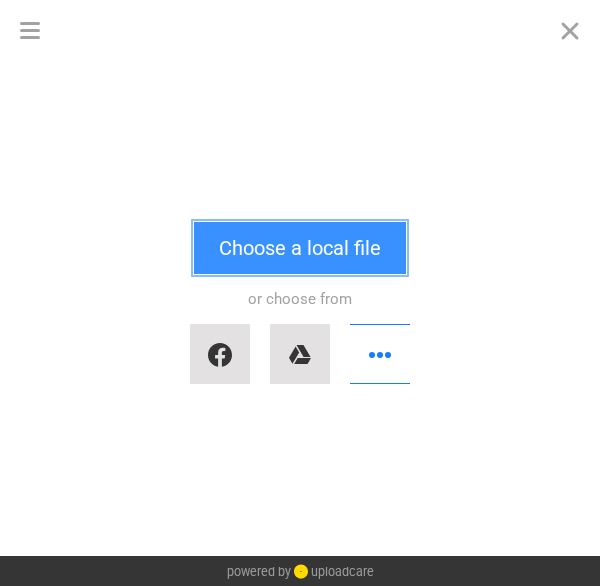click on "Choose a local file" at bounding box center (300, 248) 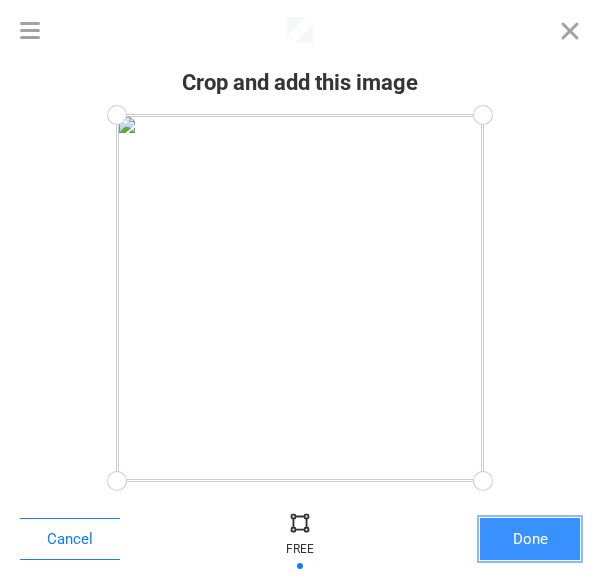 click on "Done" at bounding box center (530, 539) 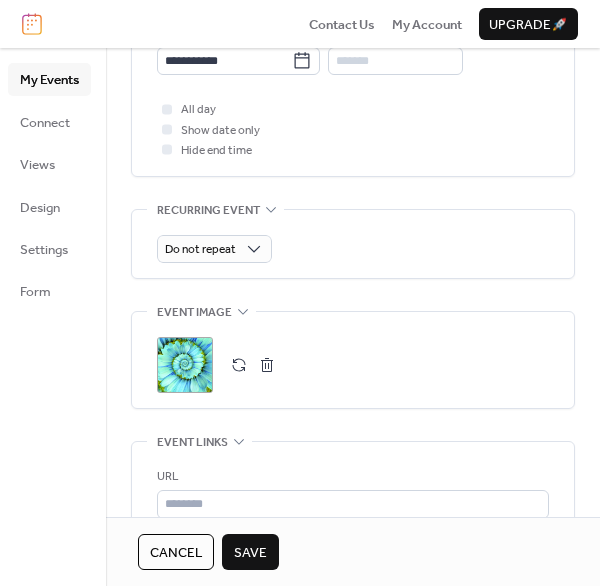 click on "Save" at bounding box center [250, 553] 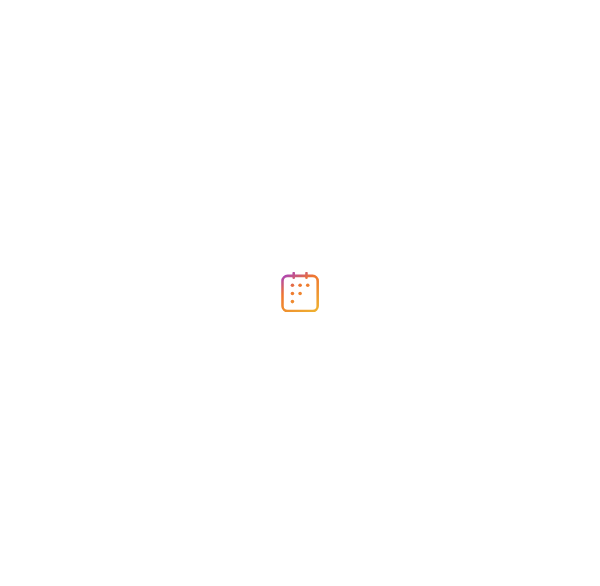 scroll, scrollTop: 0, scrollLeft: 0, axis: both 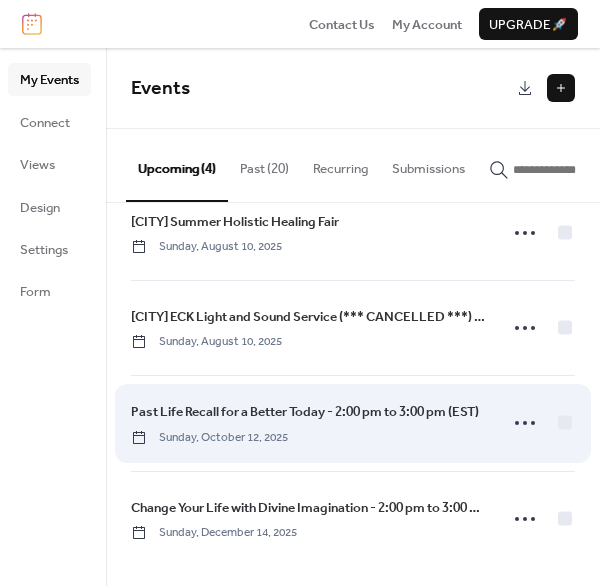 click on "Past Life Recall for a Better Today -  2:00 pm to 3:00 pm (EST)" at bounding box center [305, 412] 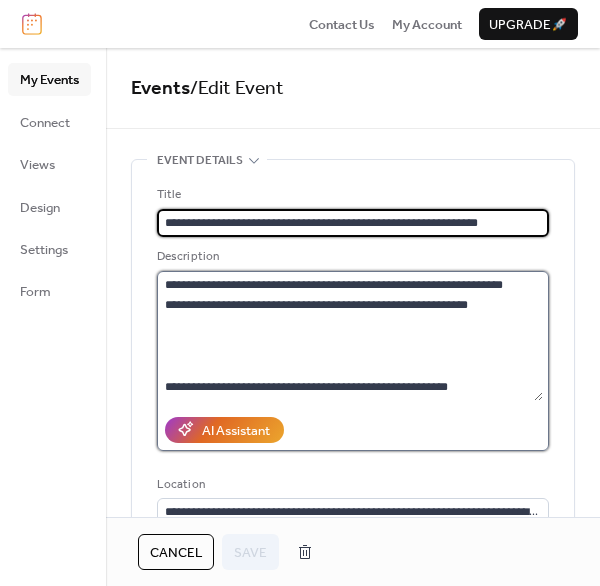 click on "**********" at bounding box center [350, 336] 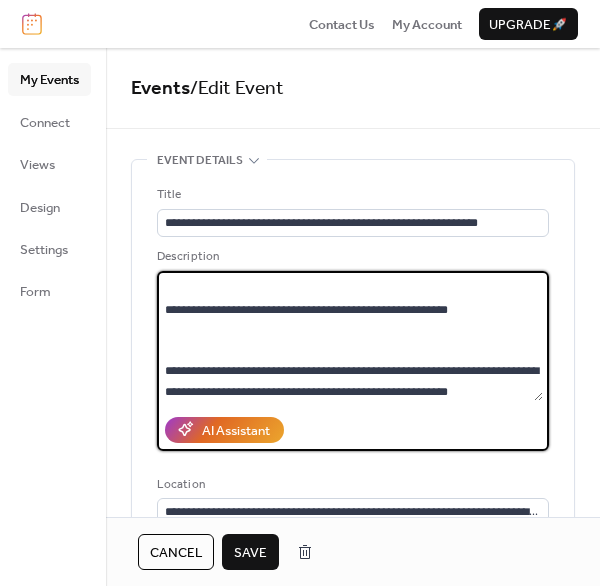 scroll, scrollTop: 100, scrollLeft: 0, axis: vertical 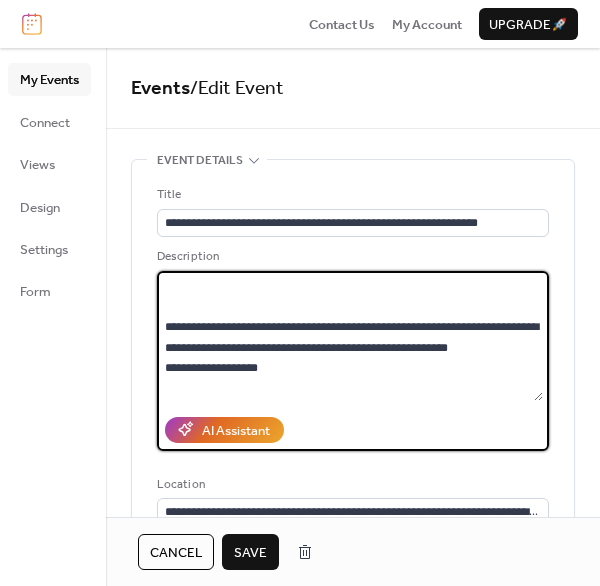 click on "**********" at bounding box center [350, 336] 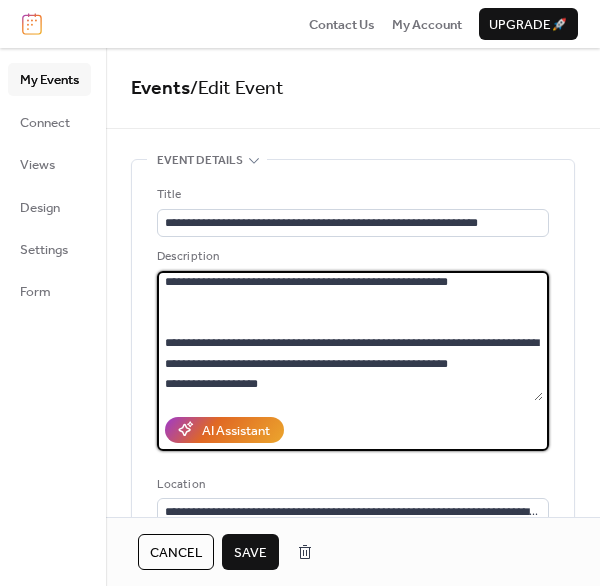 type on "**********" 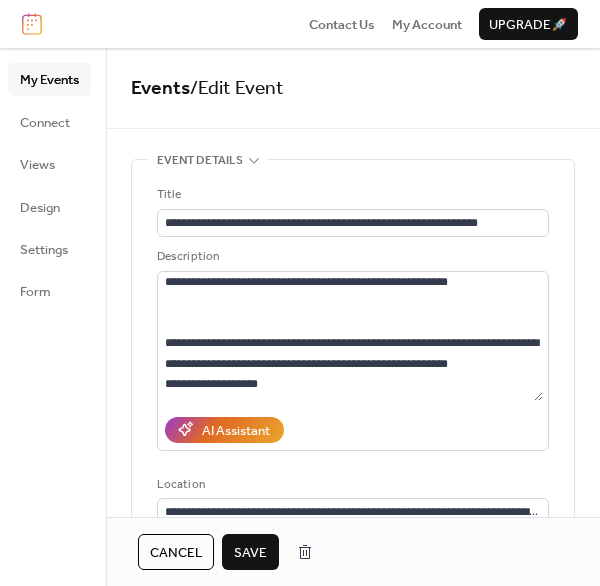 click on "Save" at bounding box center (250, 553) 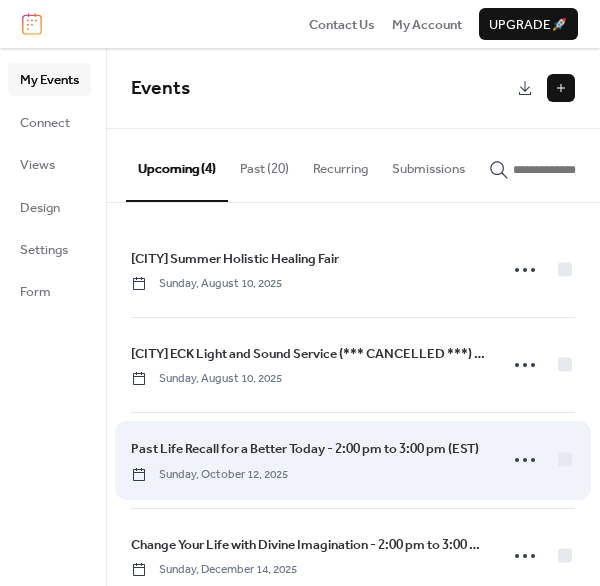 scroll, scrollTop: 40, scrollLeft: 0, axis: vertical 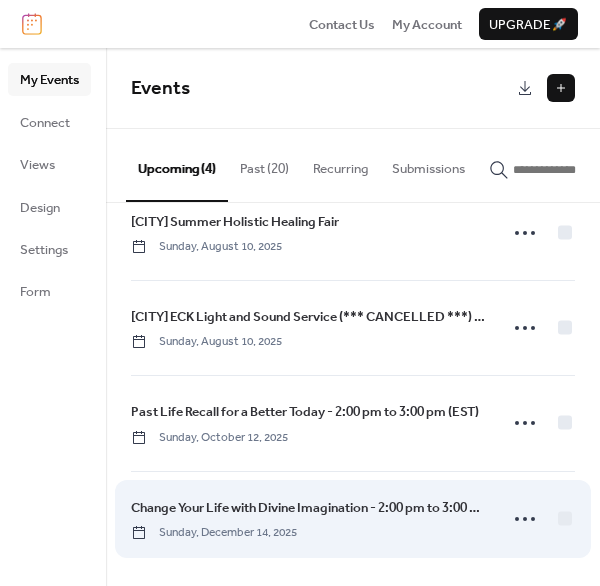 click on "Change Your Life with Divine Imagination -  2:00 pm to 3:00 pm (EST)" at bounding box center (308, 508) 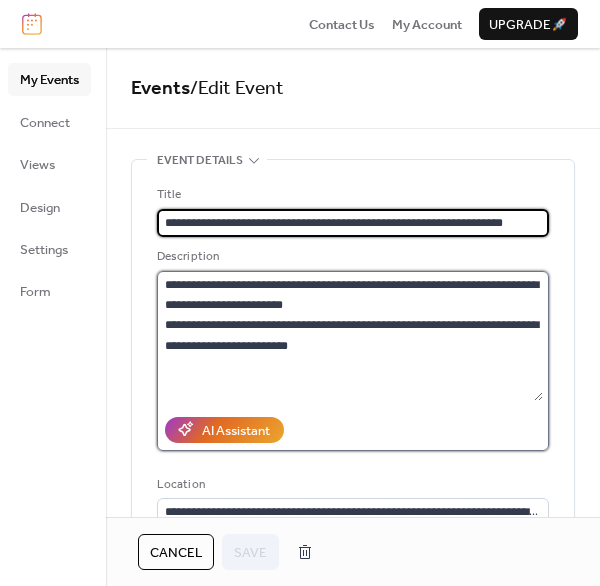 click on "**********" at bounding box center (350, 336) 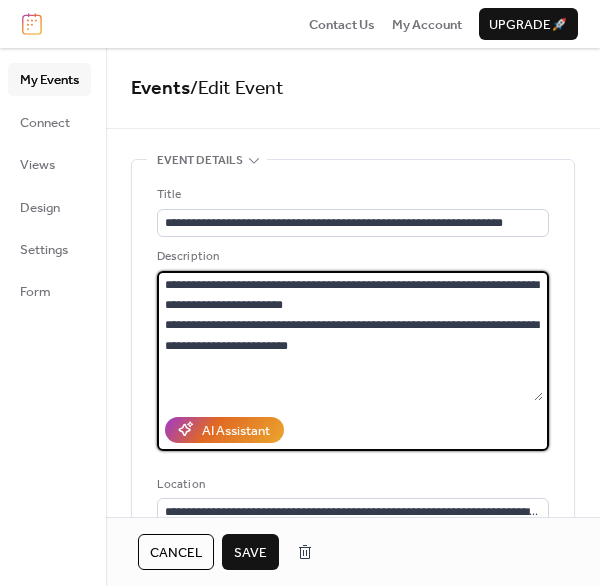 scroll, scrollTop: 18, scrollLeft: 0, axis: vertical 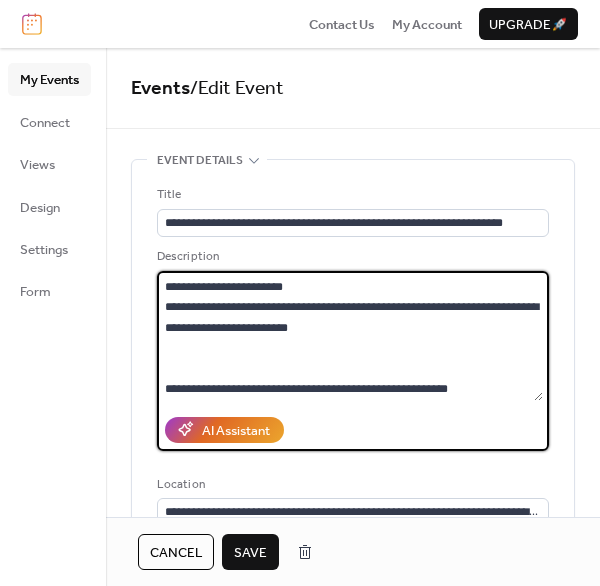 type on "**********" 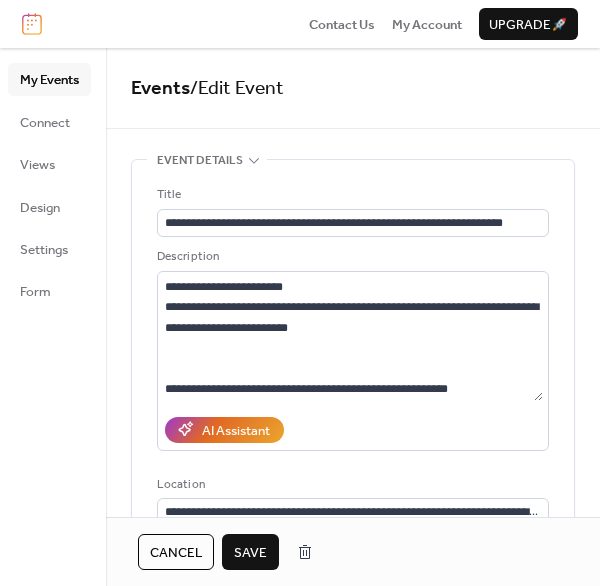 click on "Save" at bounding box center (250, 553) 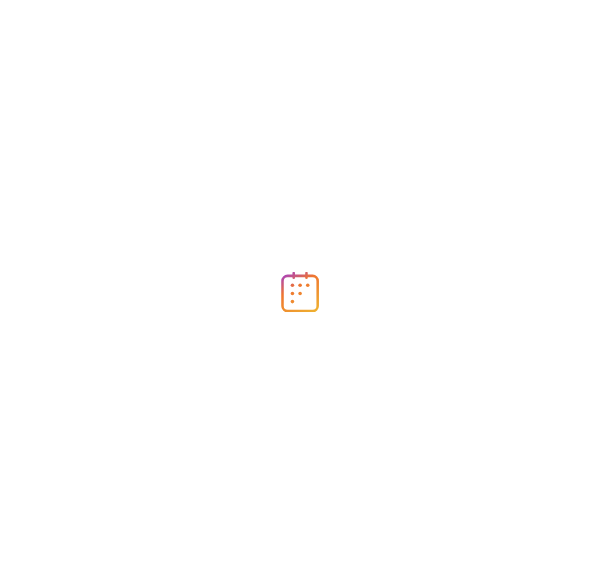 scroll, scrollTop: 0, scrollLeft: 0, axis: both 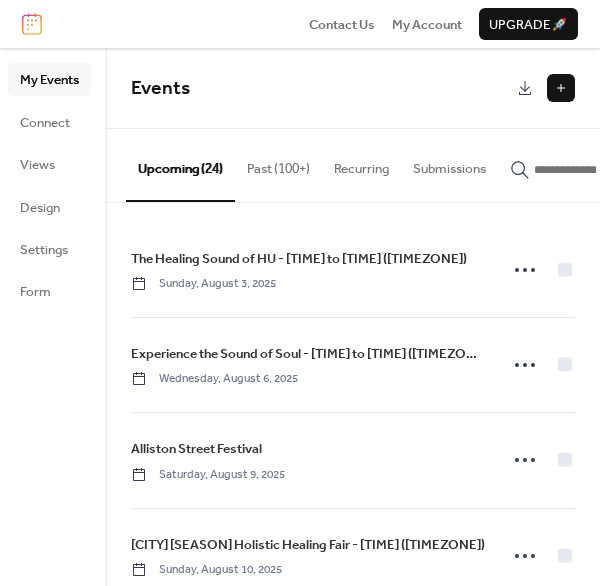 click on "Past (100+)" at bounding box center [278, 164] 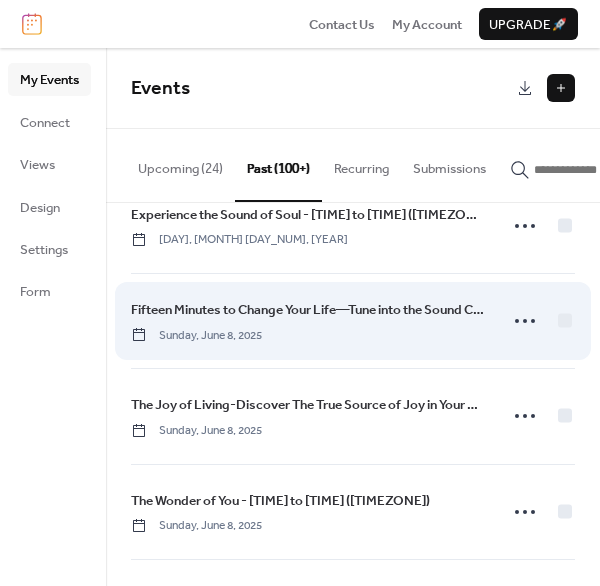 scroll, scrollTop: 3444, scrollLeft: 0, axis: vertical 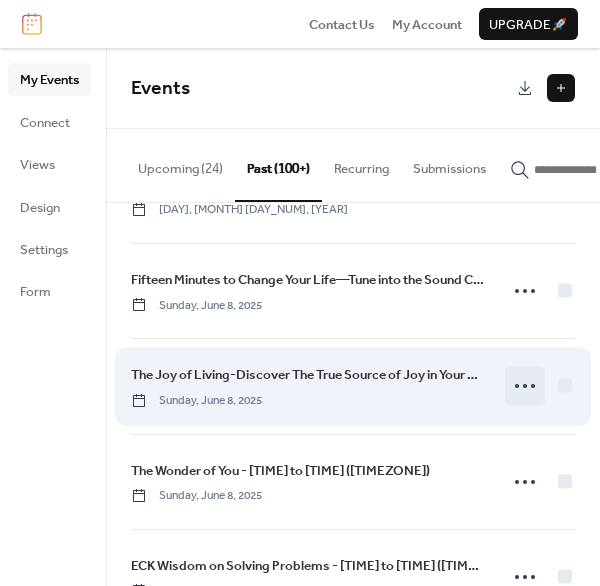 click 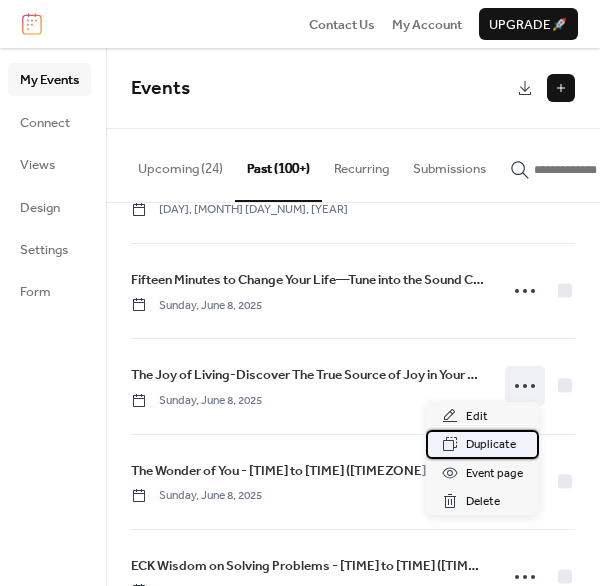 click on "Duplicate" at bounding box center [491, 445] 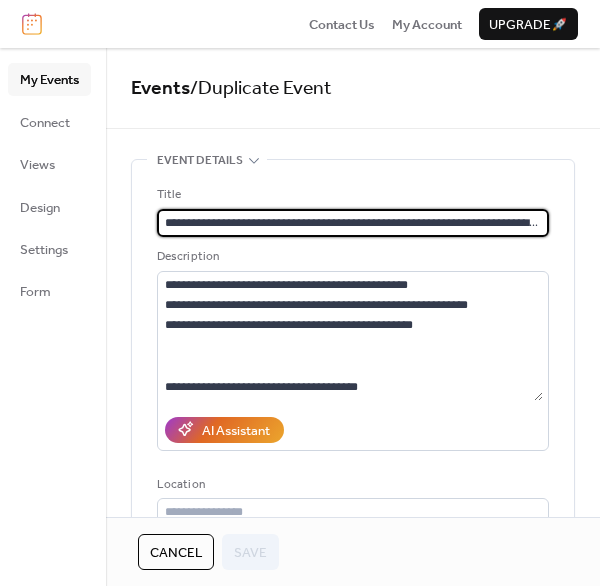 scroll, scrollTop: 0, scrollLeft: 63, axis: horizontal 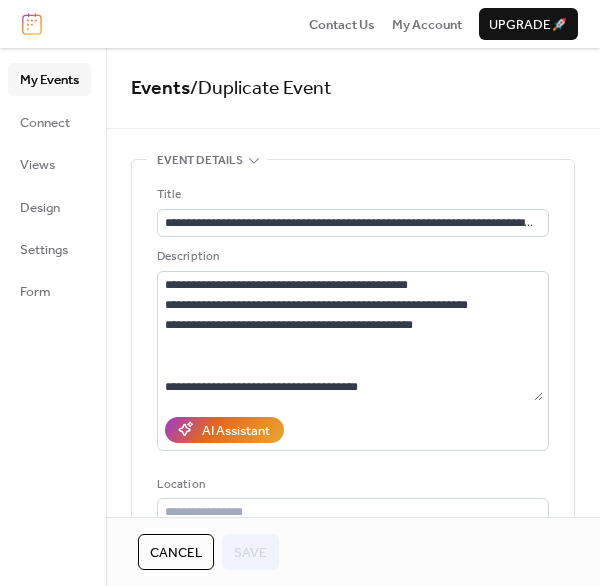click on "Cancel" at bounding box center (176, 553) 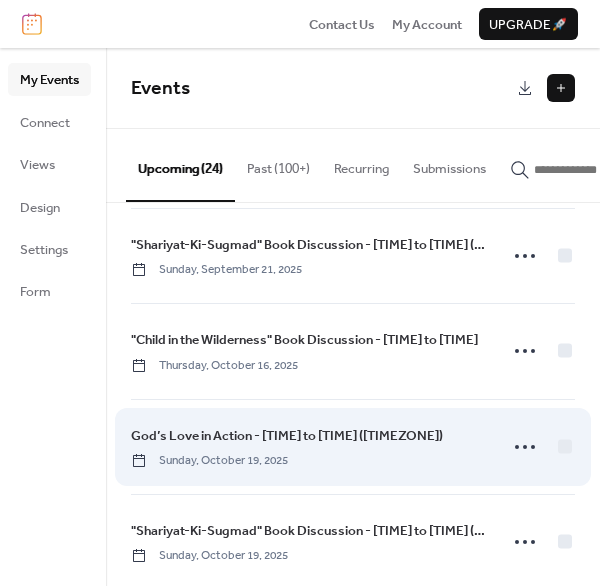 scroll, scrollTop: 1956, scrollLeft: 0, axis: vertical 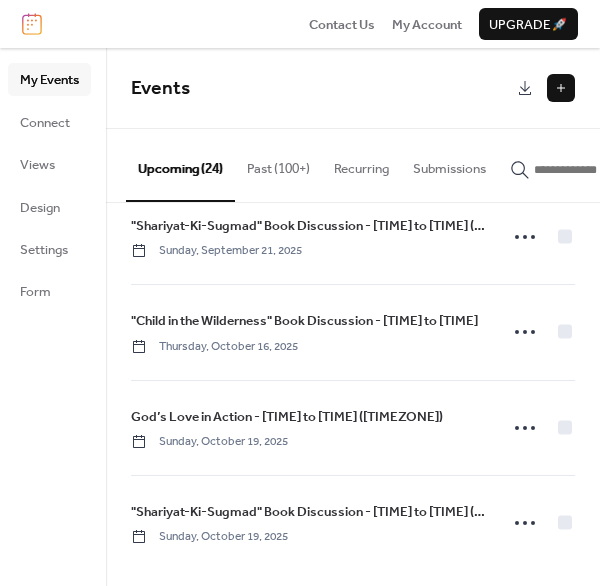click on "Past (100+)" at bounding box center (278, 164) 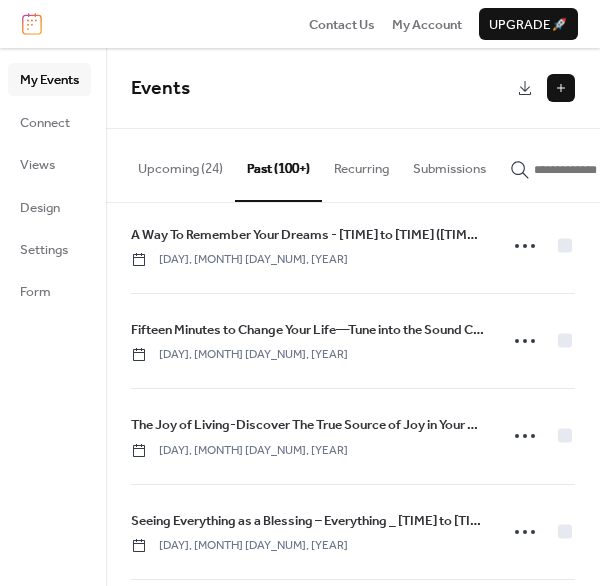 scroll, scrollTop: 7825, scrollLeft: 0, axis: vertical 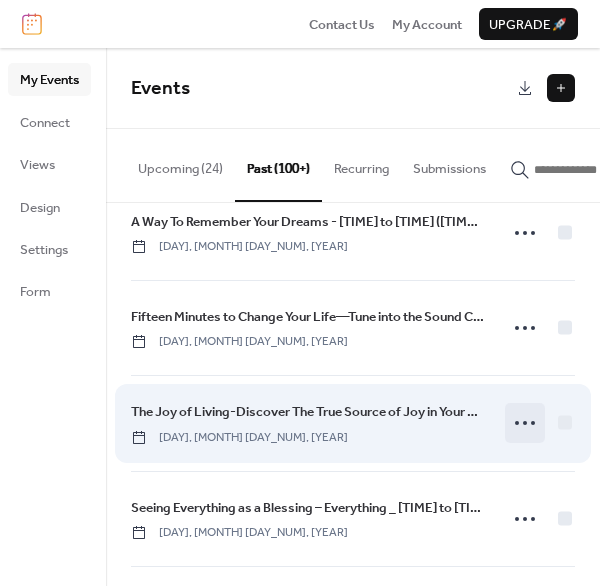 click 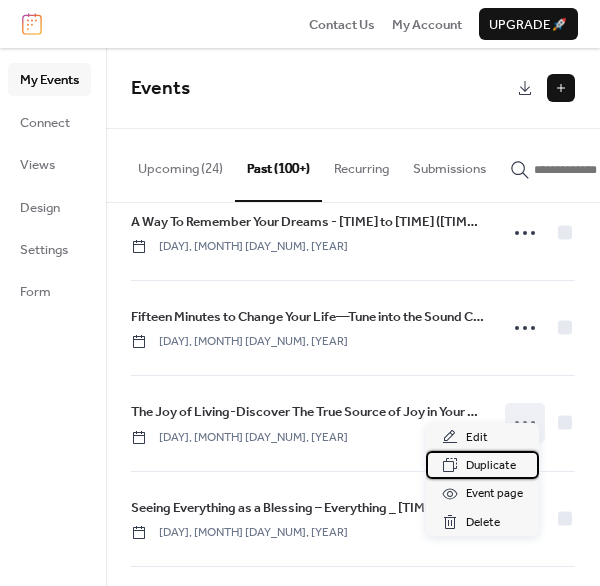 click on "Duplicate" at bounding box center [491, 466] 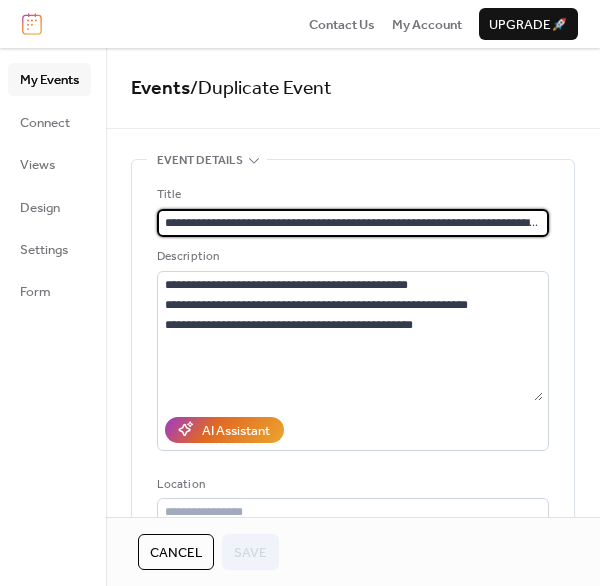 scroll, scrollTop: 0, scrollLeft: 63, axis: horizontal 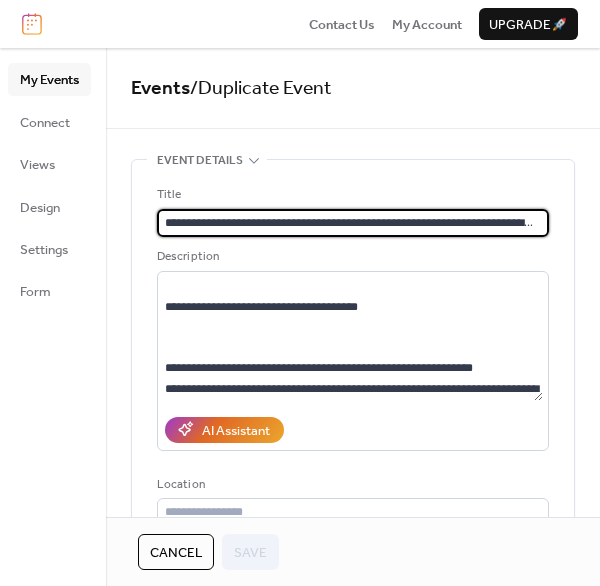 click on "Cancel" at bounding box center [176, 553] 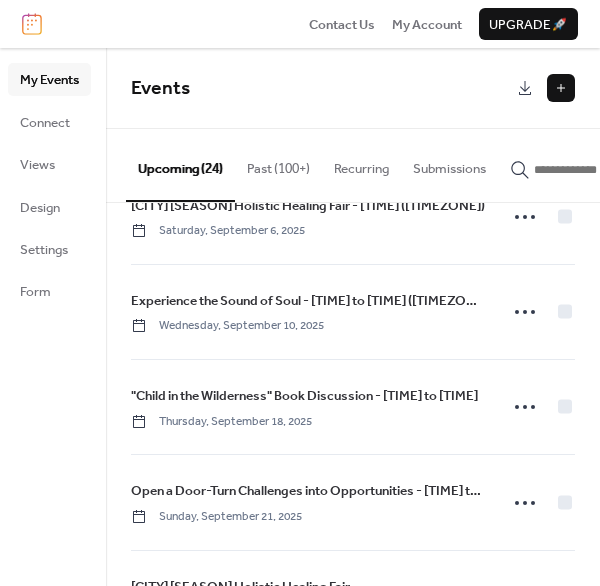 scroll, scrollTop: 1956, scrollLeft: 0, axis: vertical 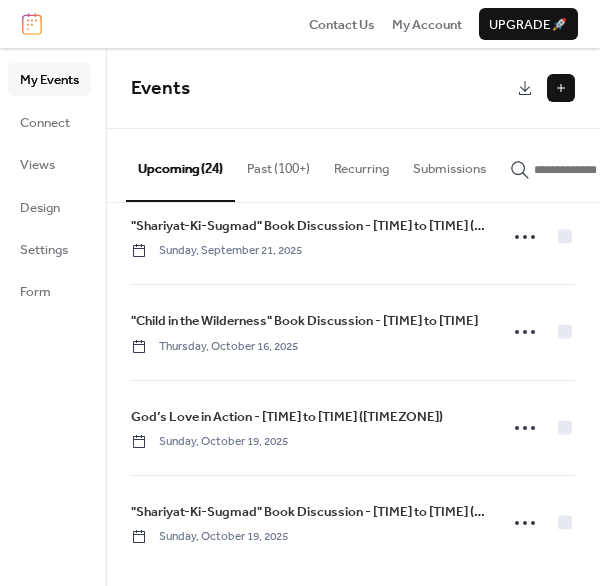 click on "Past (100+)" at bounding box center (278, 164) 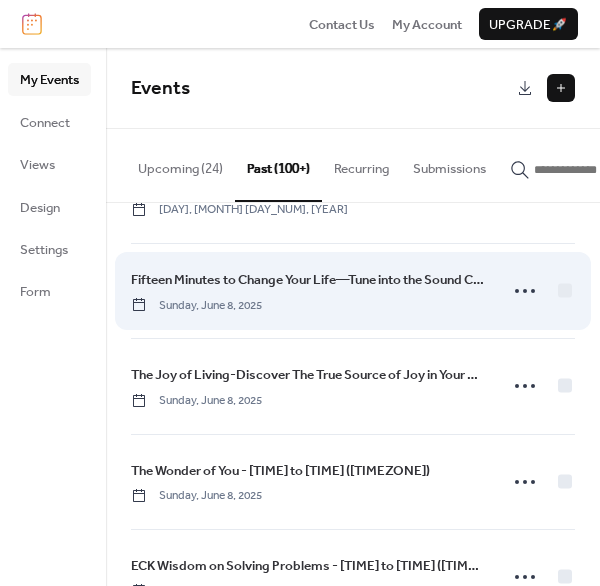 scroll, scrollTop: 3493, scrollLeft: 0, axis: vertical 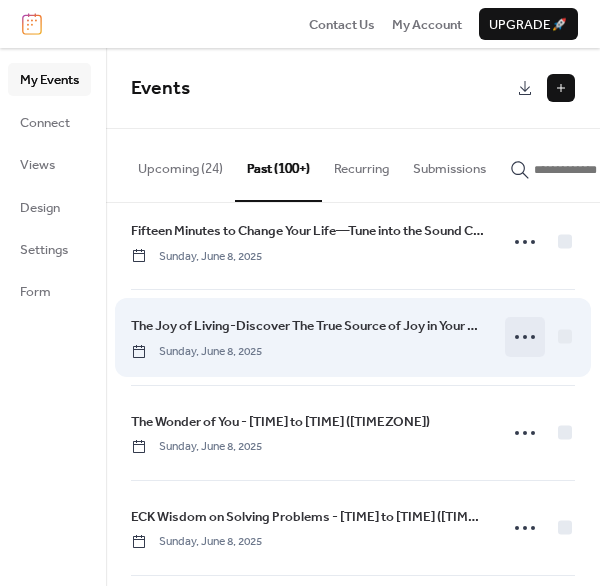 click 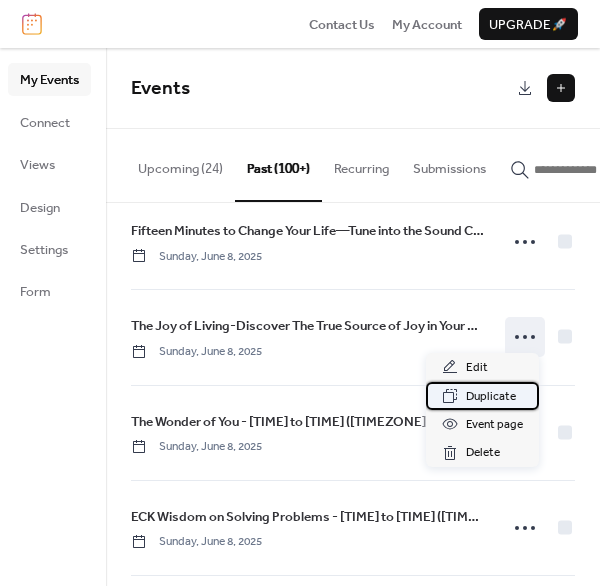 click on "Duplicate" at bounding box center [491, 397] 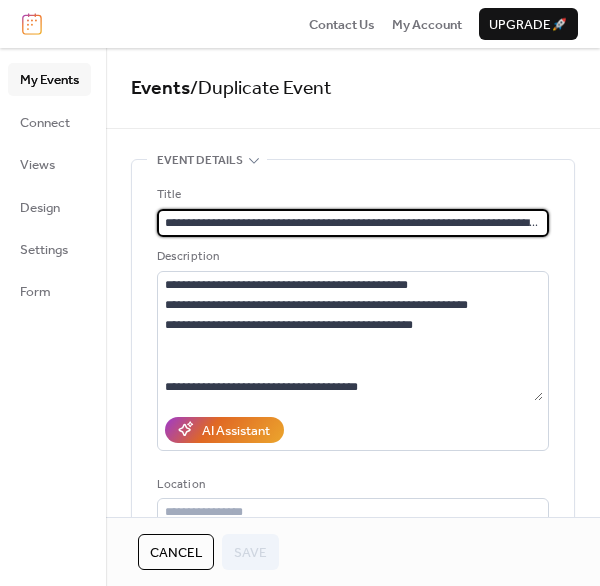 scroll, scrollTop: 0, scrollLeft: 63, axis: horizontal 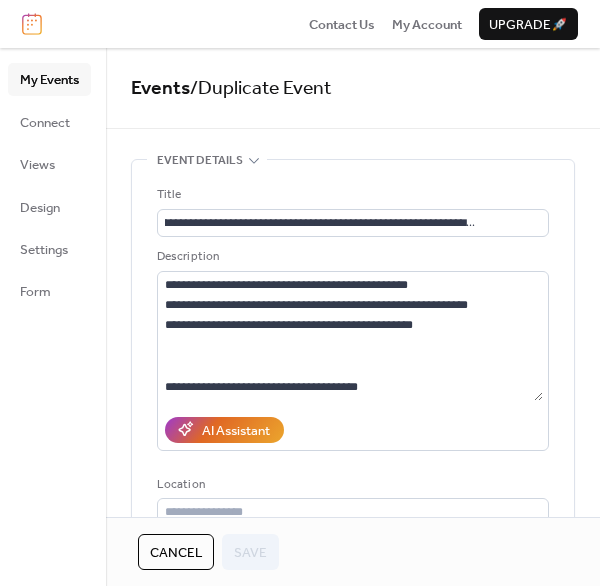 click on "Cancel" at bounding box center (176, 553) 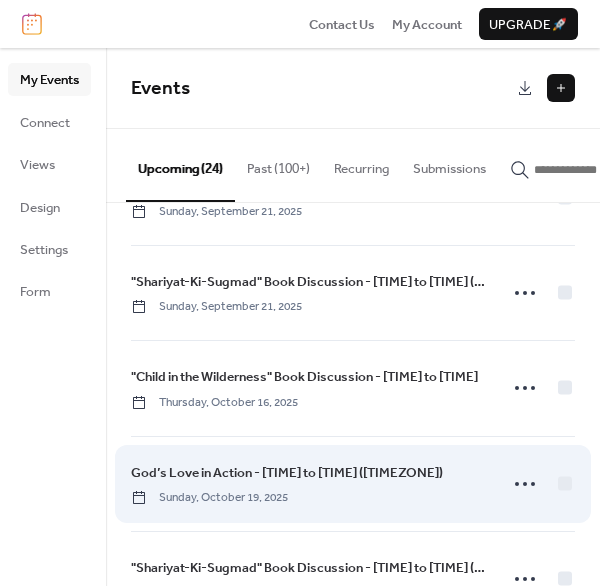 scroll, scrollTop: 1956, scrollLeft: 0, axis: vertical 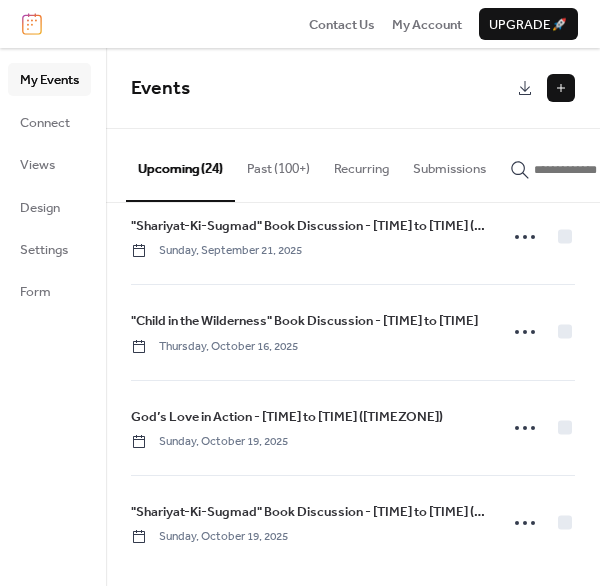click on "Past (100+)" at bounding box center (278, 164) 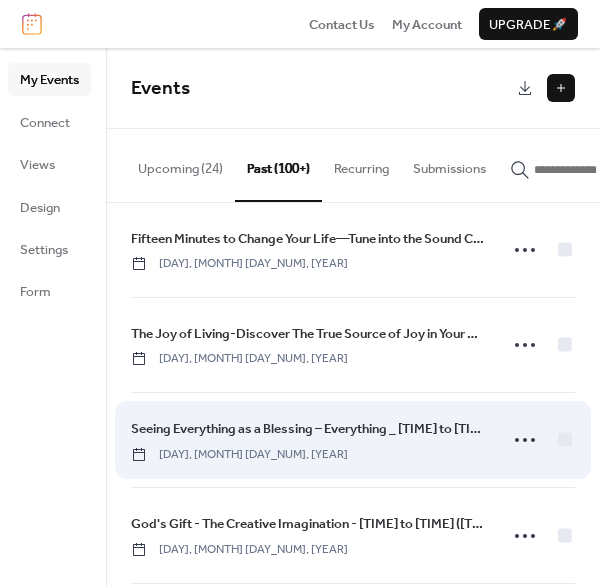 scroll, scrollTop: 6940, scrollLeft: 0, axis: vertical 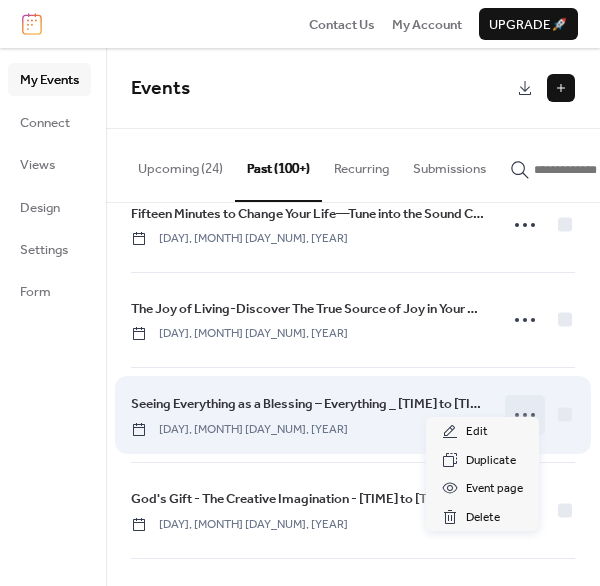 click 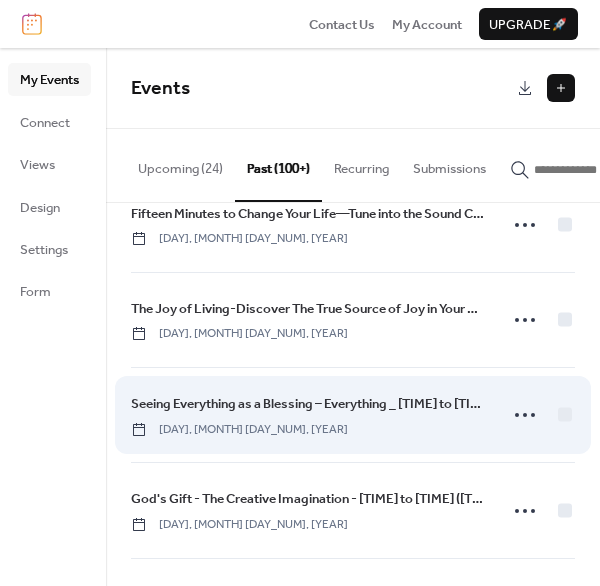 click on "Seeing Everything as a Blessing – Everything _ 2:00 pm to 3:00 pm (EDT) Sunday, April 13, 2025" at bounding box center (308, 415) 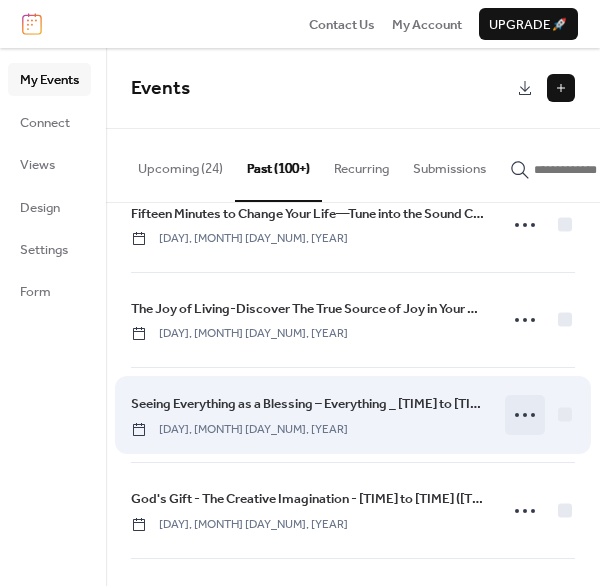 click 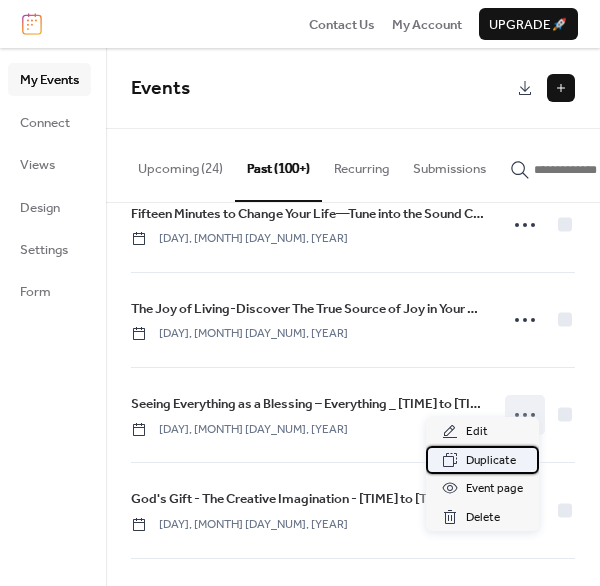 click on "Duplicate" at bounding box center [491, 461] 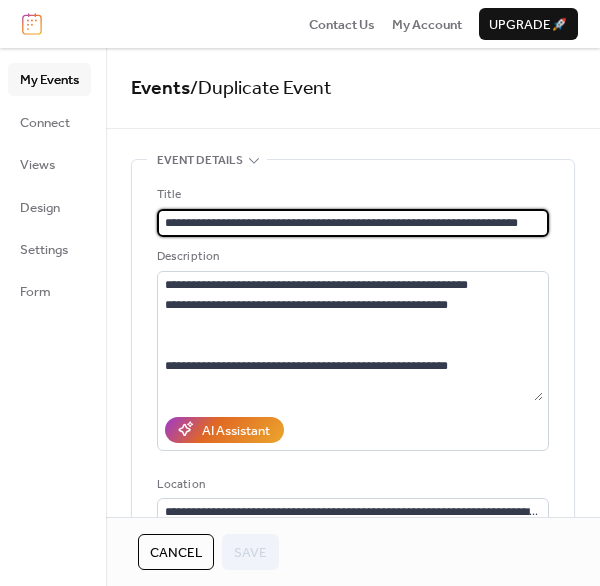drag, startPoint x: 166, startPoint y: 218, endPoint x: 392, endPoint y: 217, distance: 226.00221 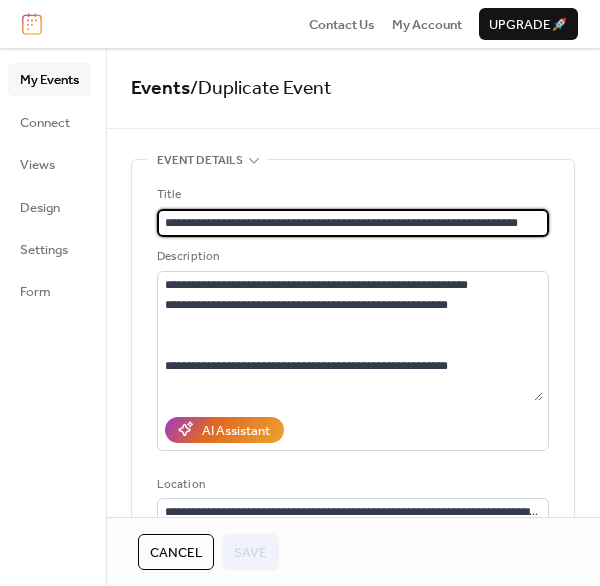 paste 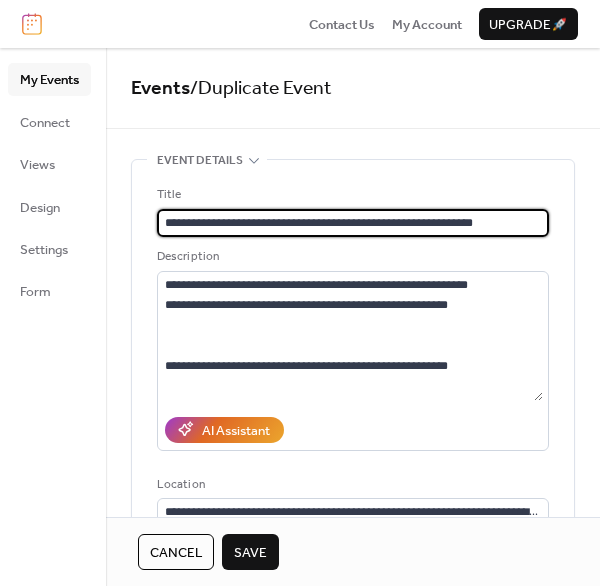 type on "**********" 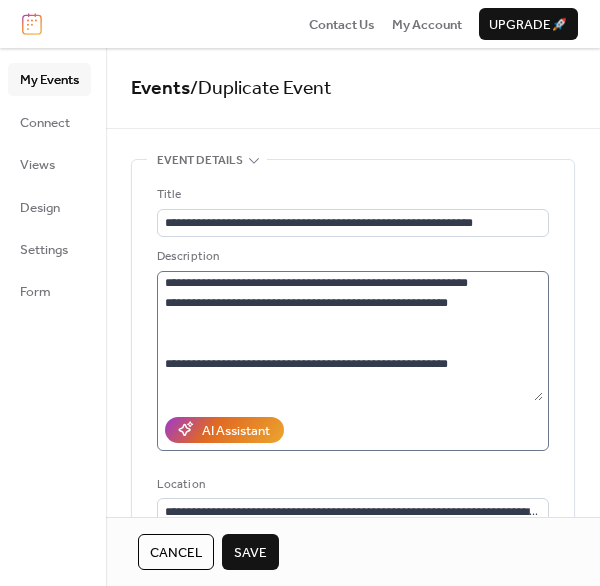 scroll, scrollTop: 0, scrollLeft: 0, axis: both 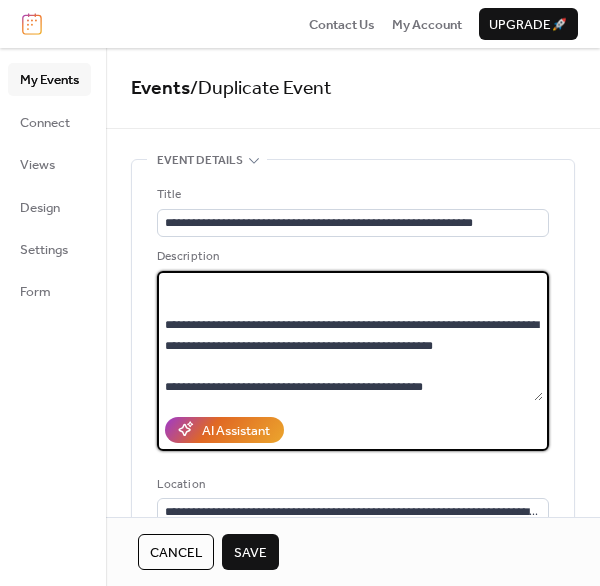 drag, startPoint x: 165, startPoint y: 283, endPoint x: 427, endPoint y: 364, distance: 274.2353 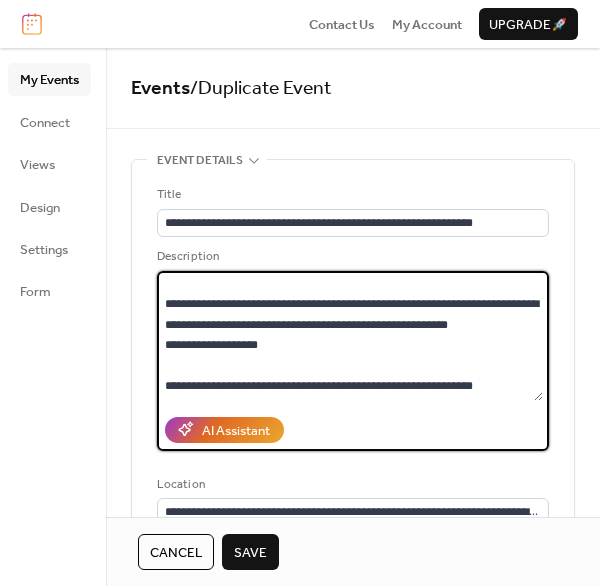 scroll, scrollTop: 183, scrollLeft: 0, axis: vertical 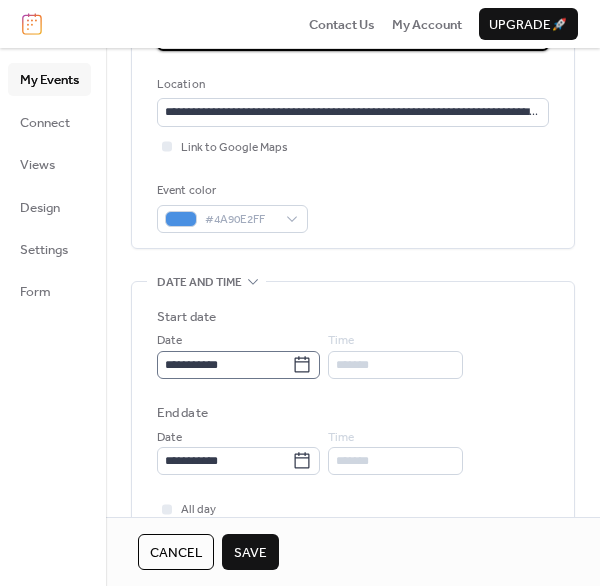 type on "**********" 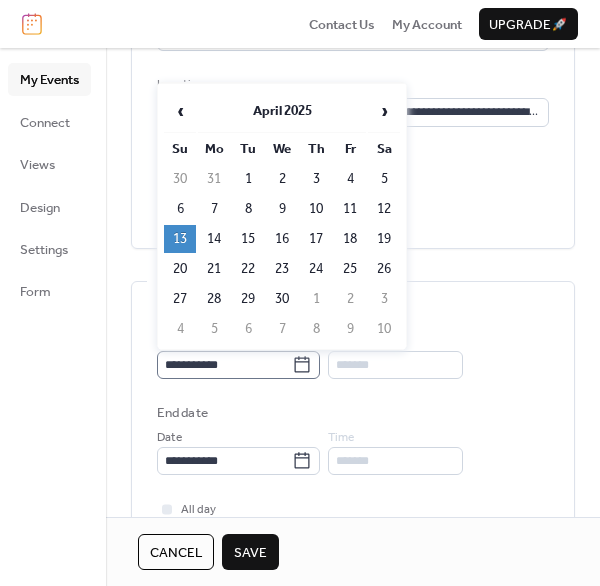 click 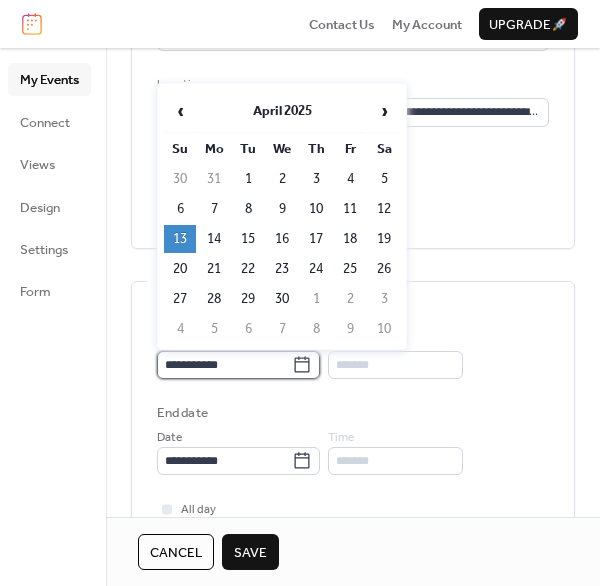 click on "**********" at bounding box center (224, 365) 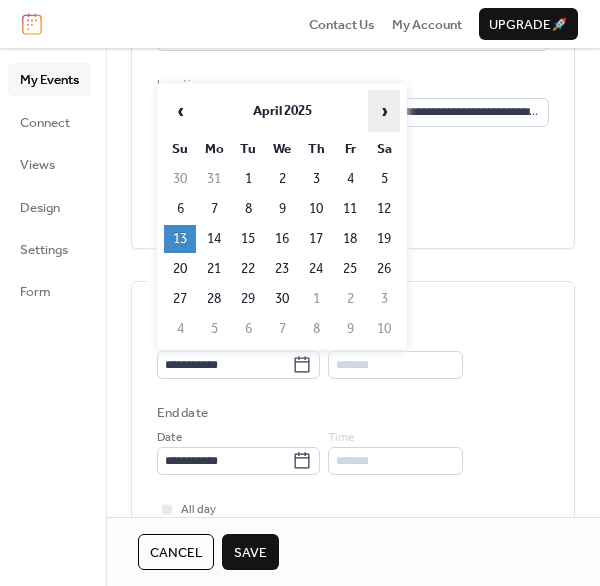 click on "›" at bounding box center (384, 111) 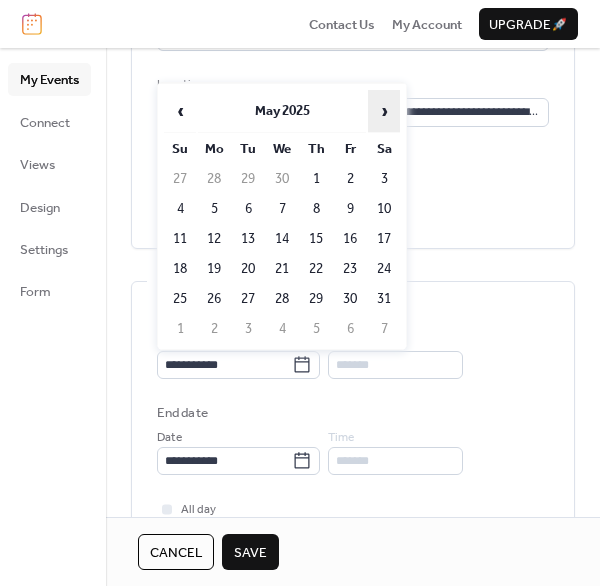 click on "›" at bounding box center (384, 111) 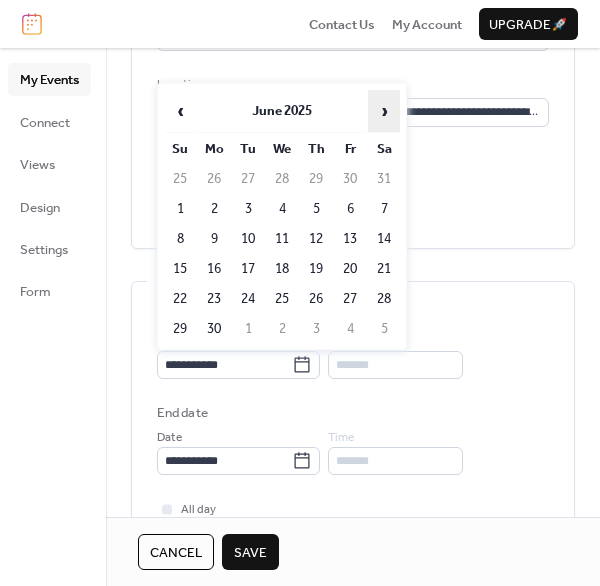 click on "›" at bounding box center [384, 111] 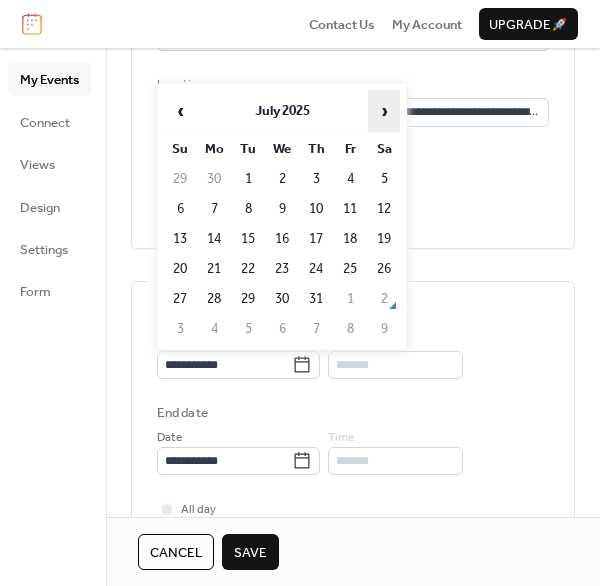 click on "›" at bounding box center (384, 111) 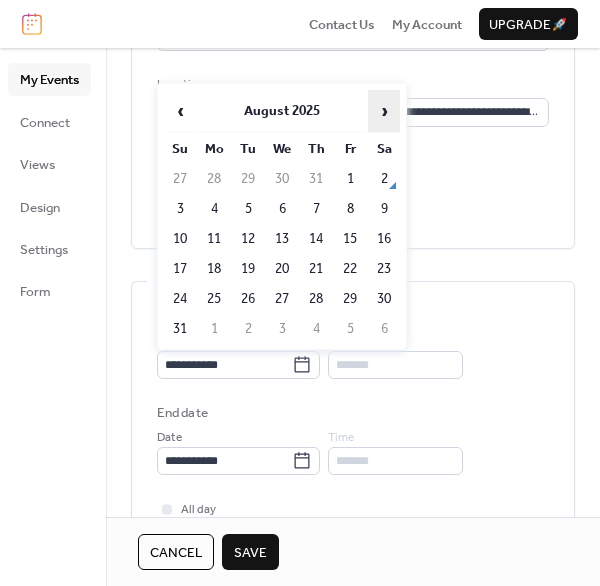 click on "›" at bounding box center (384, 111) 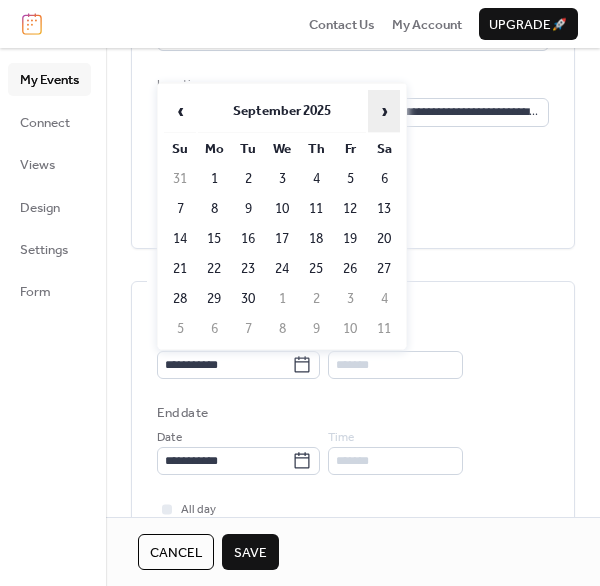 click on "›" at bounding box center (384, 111) 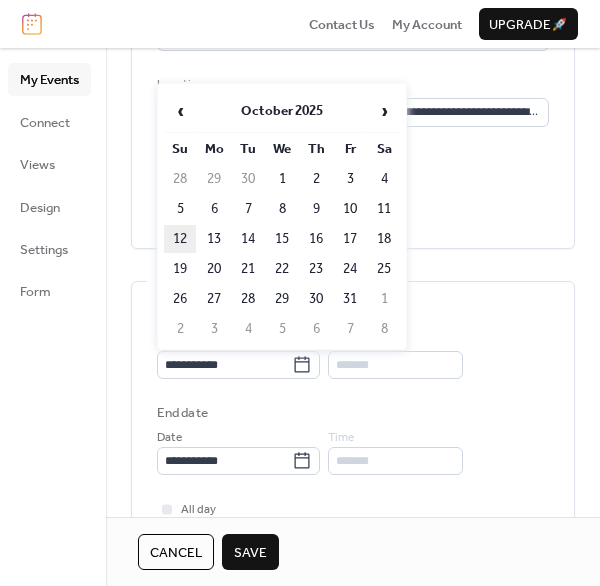 click on "12" at bounding box center [180, 239] 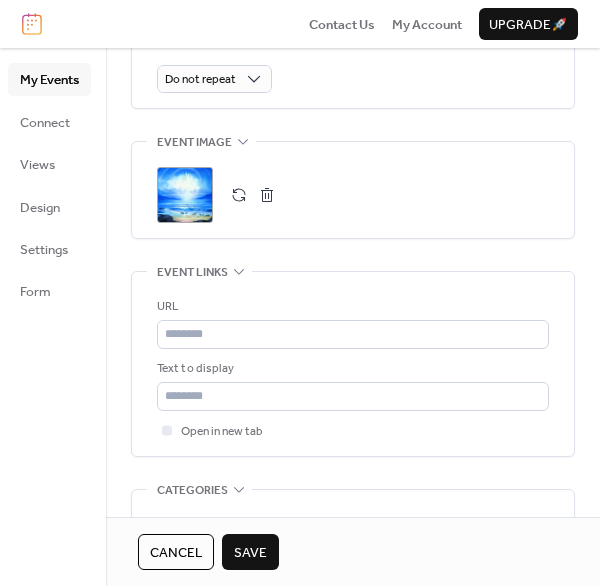 scroll, scrollTop: 1000, scrollLeft: 0, axis: vertical 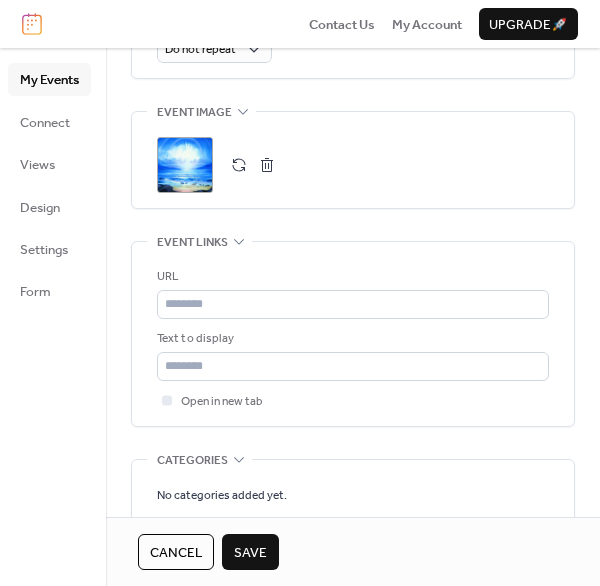 click at bounding box center (267, 165) 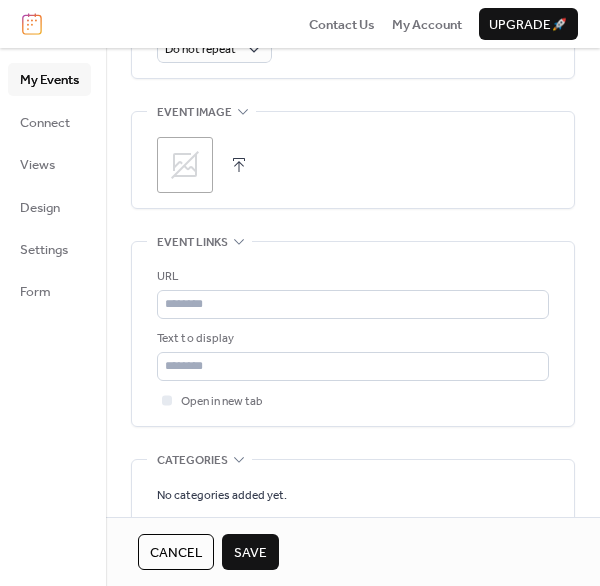 click at bounding box center (239, 165) 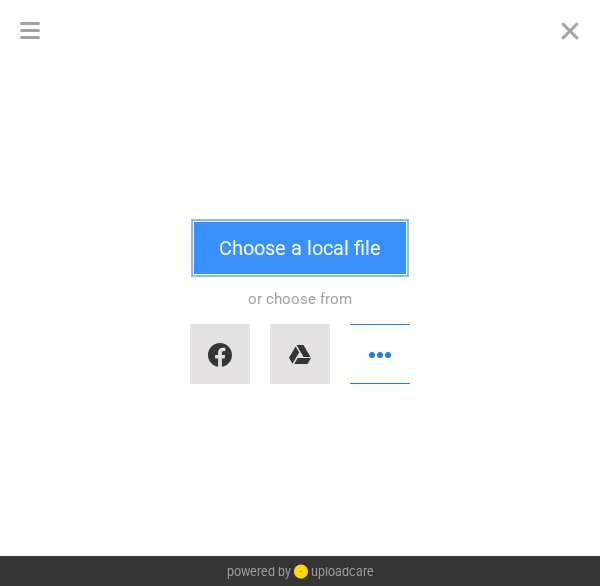 click on "Choose a local file" at bounding box center (300, 248) 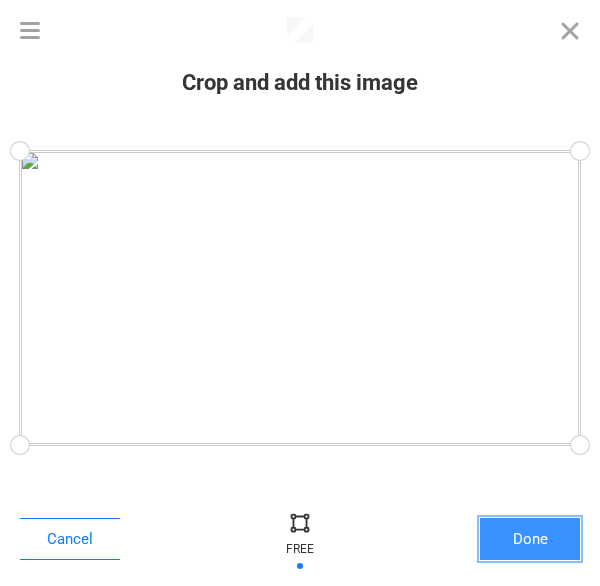 click on "Done" at bounding box center (530, 539) 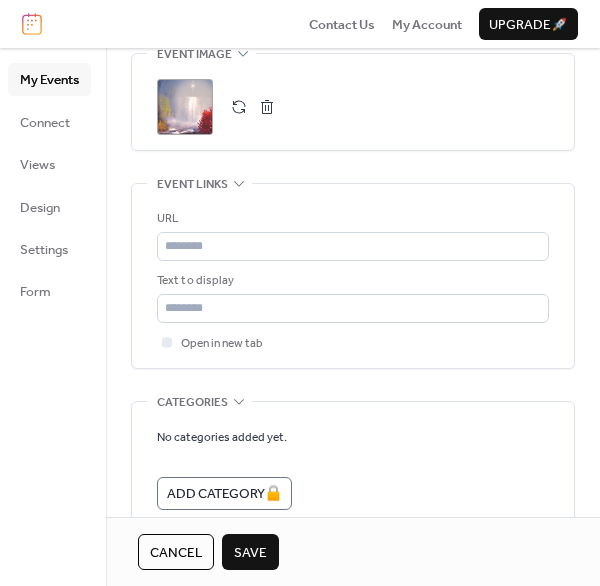 scroll, scrollTop: 1155, scrollLeft: 0, axis: vertical 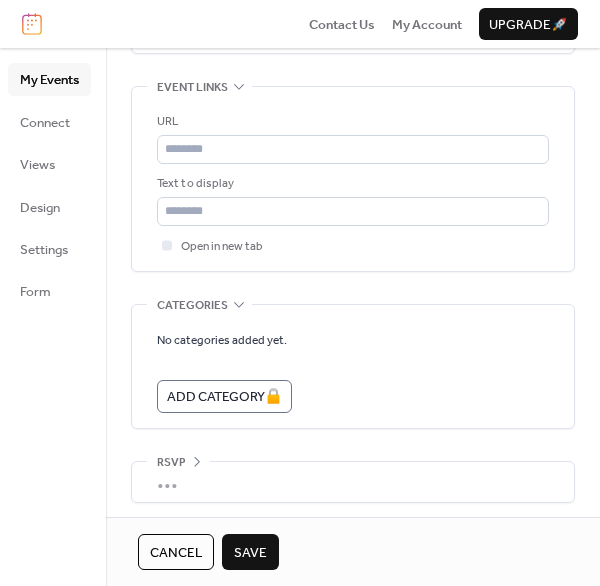click on "Save" at bounding box center [250, 553] 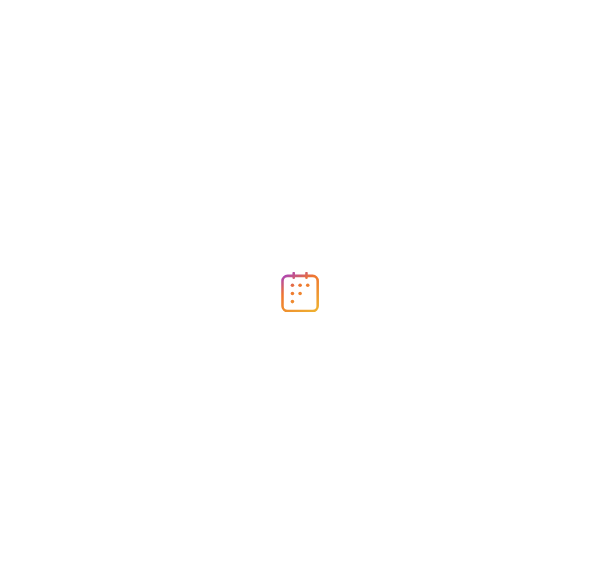 scroll, scrollTop: 0, scrollLeft: 0, axis: both 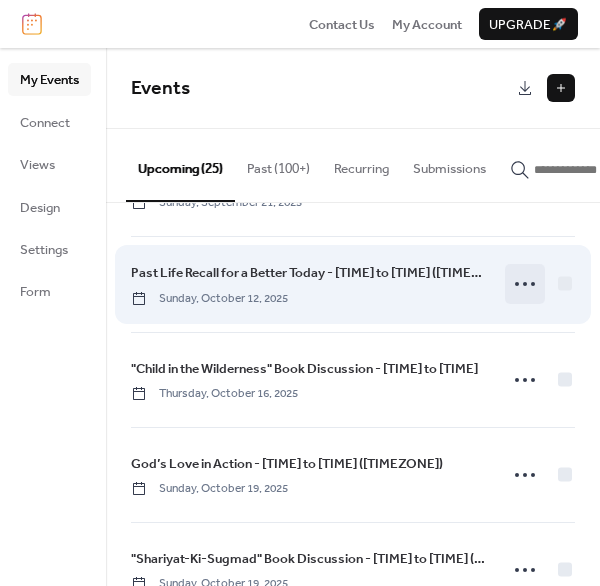 click 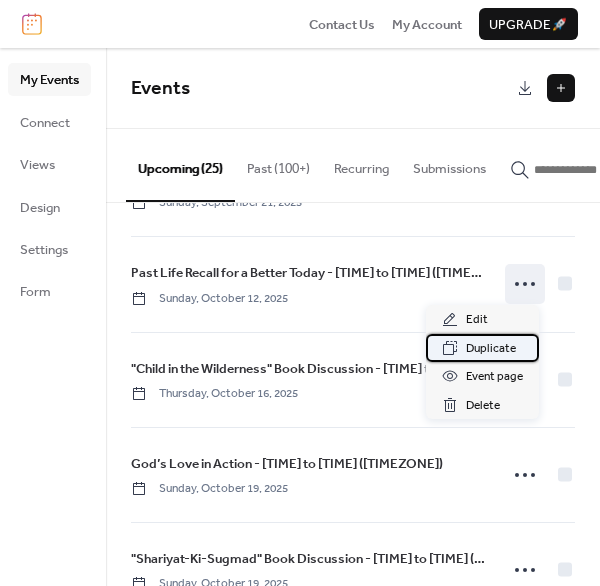 click on "Duplicate" at bounding box center (491, 349) 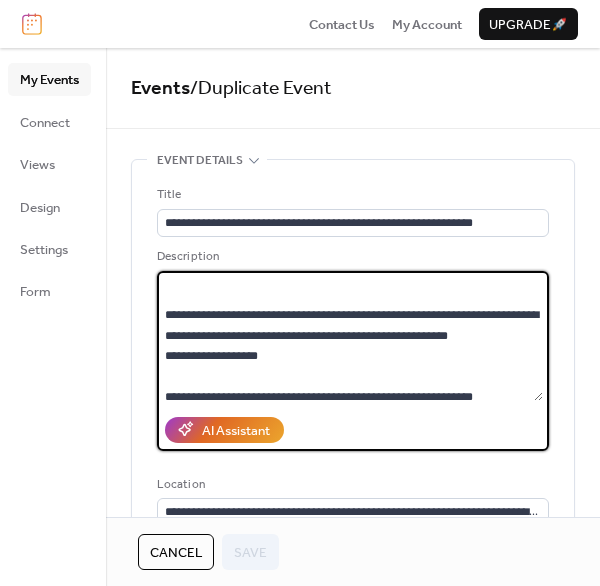 scroll, scrollTop: 183, scrollLeft: 0, axis: vertical 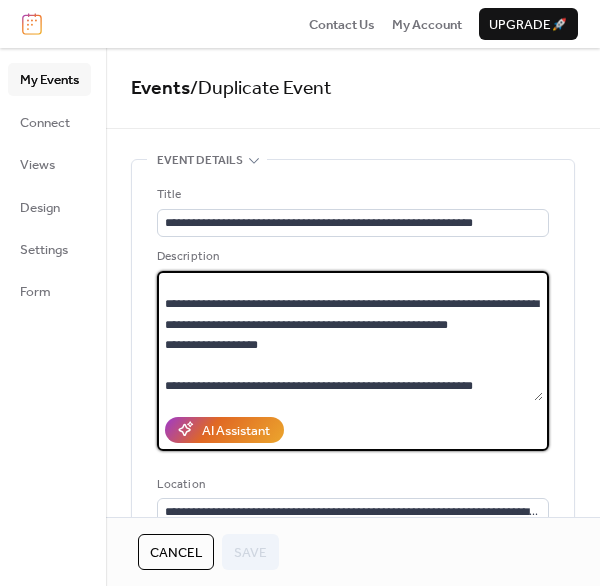 drag, startPoint x: 164, startPoint y: 279, endPoint x: 536, endPoint y: 333, distance: 375.89893 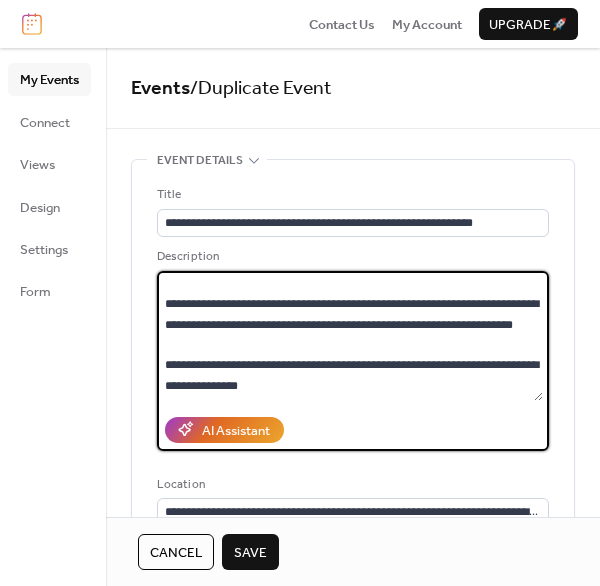 scroll, scrollTop: 222, scrollLeft: 0, axis: vertical 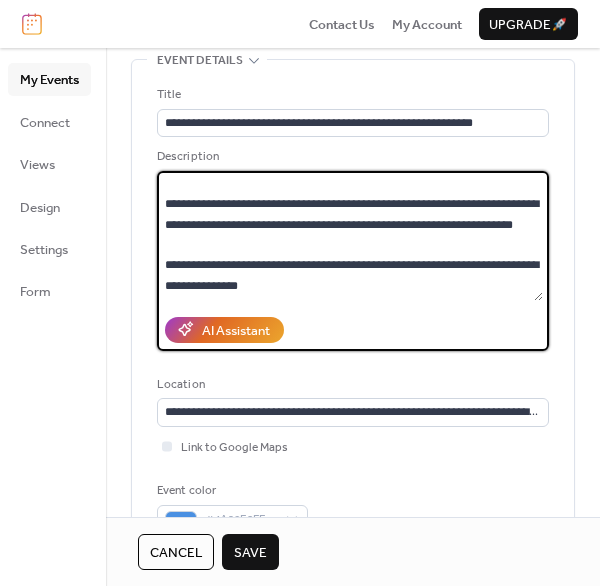 type on "**********" 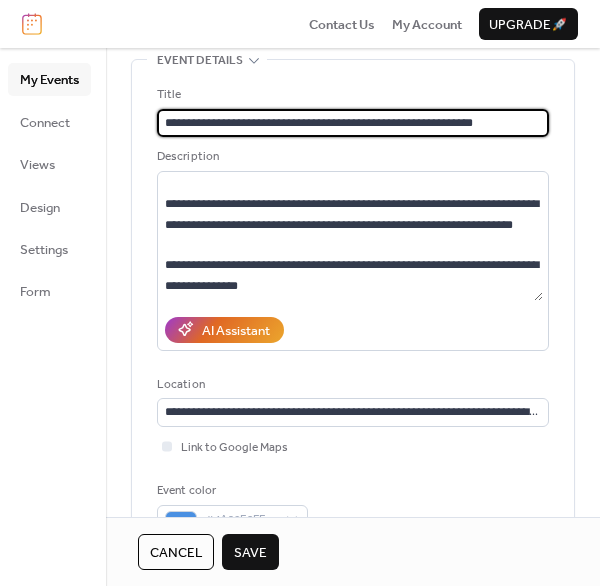 scroll, scrollTop: 0, scrollLeft: 0, axis: both 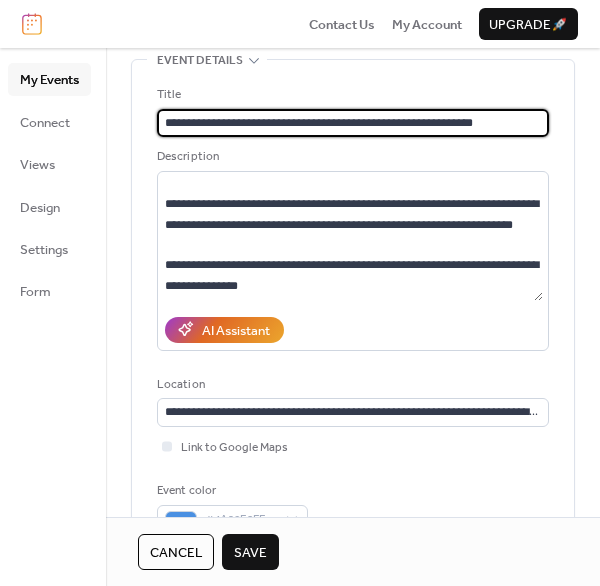 drag, startPoint x: 164, startPoint y: 119, endPoint x: 504, endPoint y: 129, distance: 340.14703 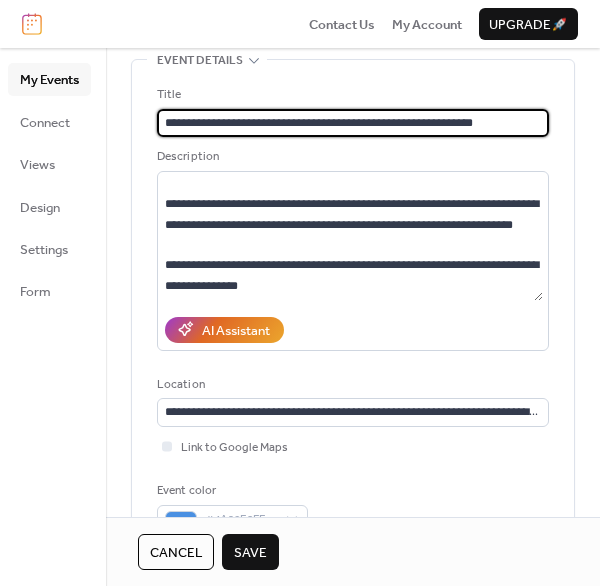 paste on "*****" 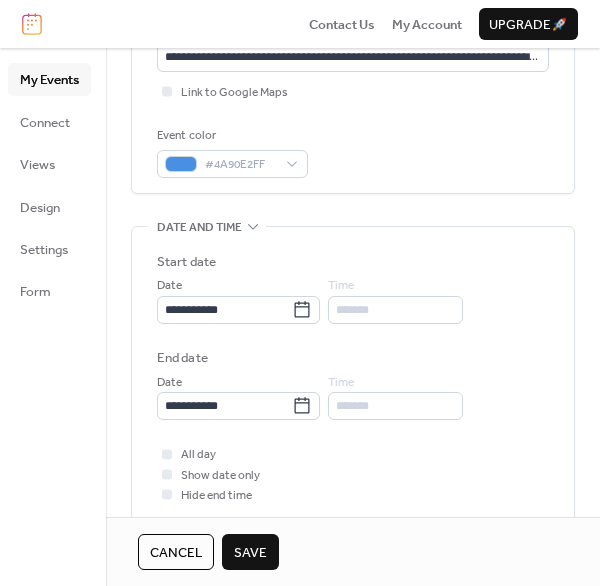 scroll, scrollTop: 500, scrollLeft: 0, axis: vertical 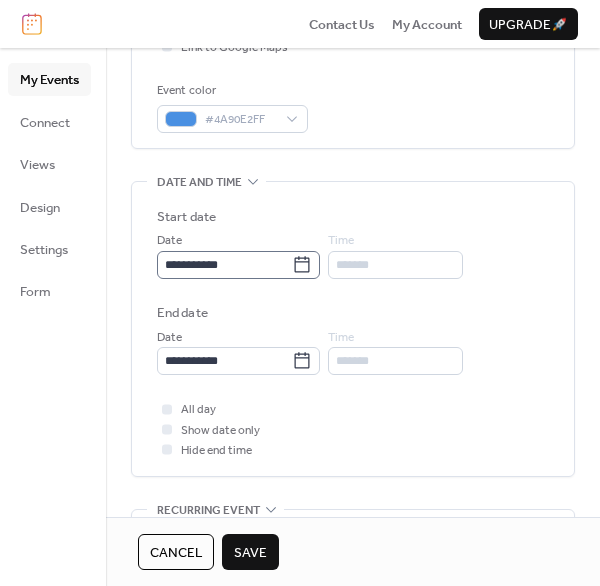 type on "**********" 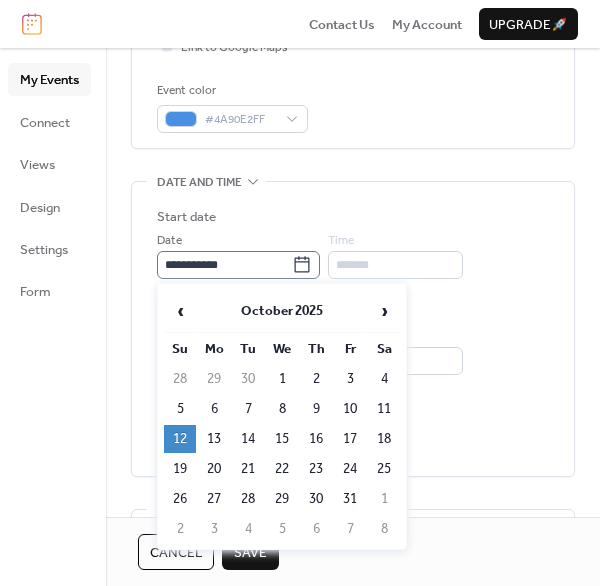 scroll, scrollTop: 0, scrollLeft: 0, axis: both 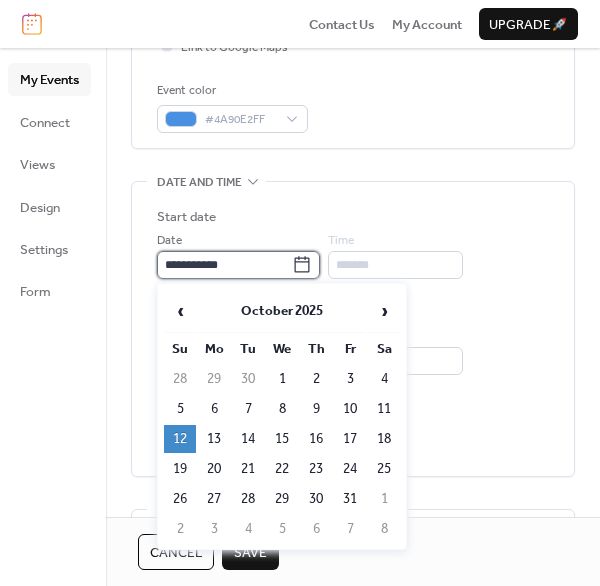 click on "**********" at bounding box center [224, 265] 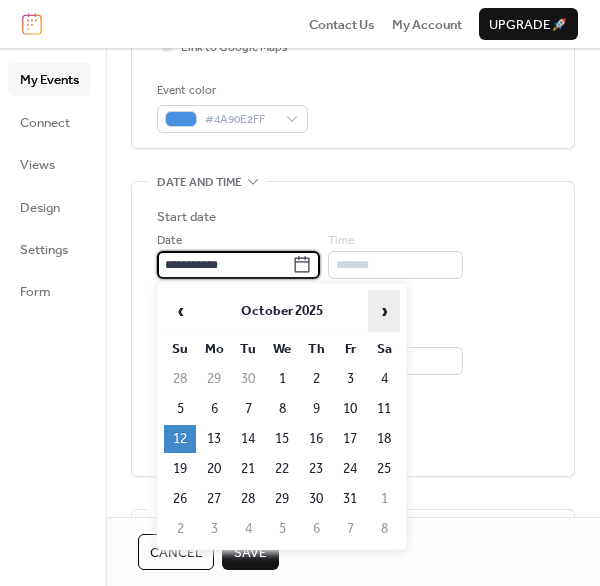 click on "›" at bounding box center (384, 311) 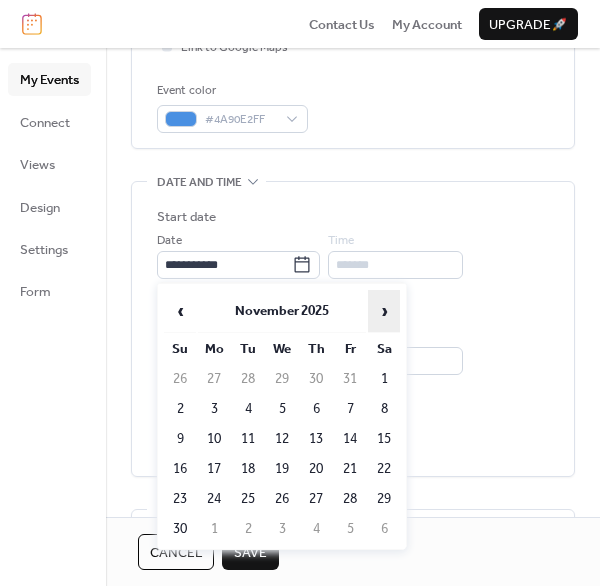 click on "›" at bounding box center [384, 311] 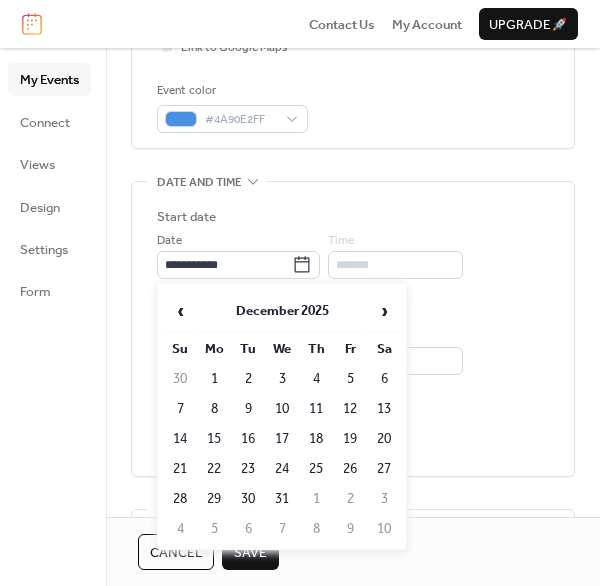 click on "14" at bounding box center (180, 439) 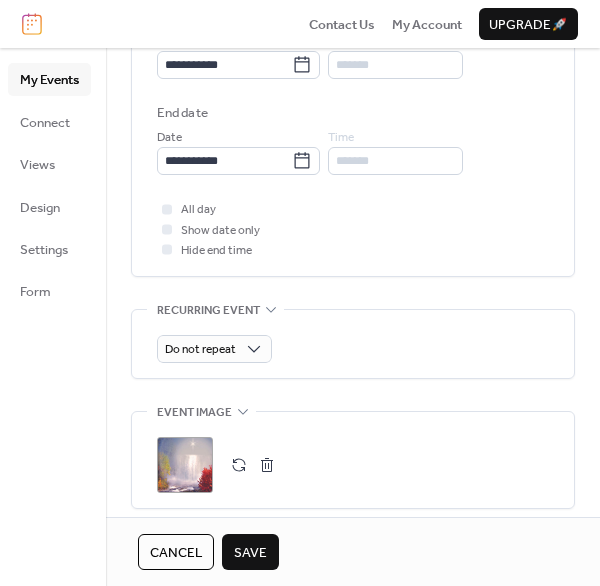 scroll, scrollTop: 800, scrollLeft: 0, axis: vertical 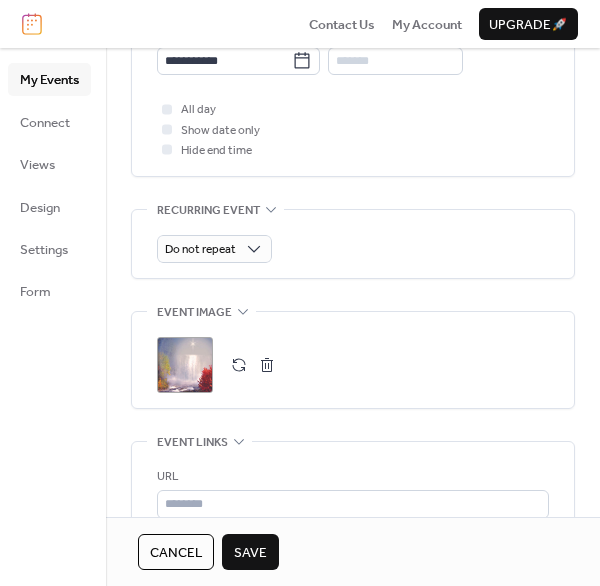 click at bounding box center (267, 365) 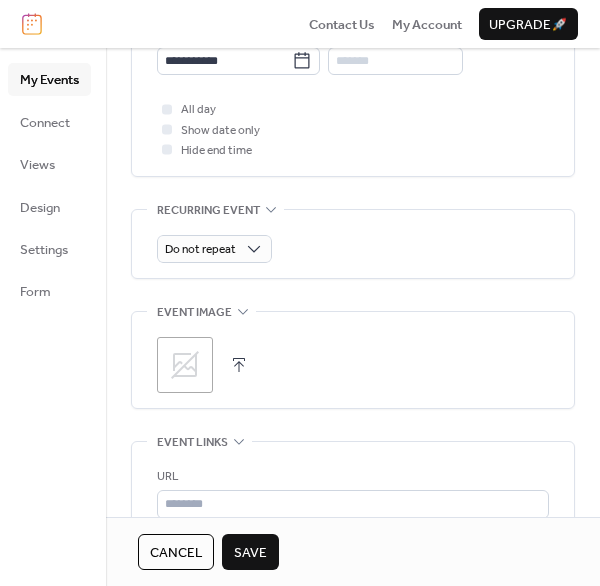 click at bounding box center [239, 365] 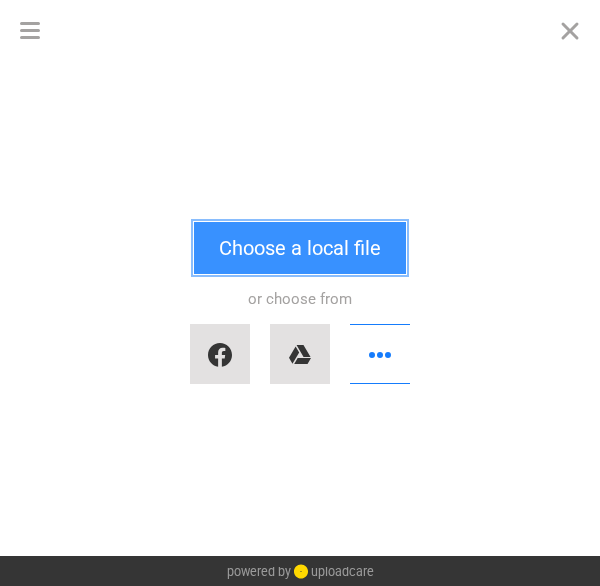 click on "Choose a local file" at bounding box center [300, 248] 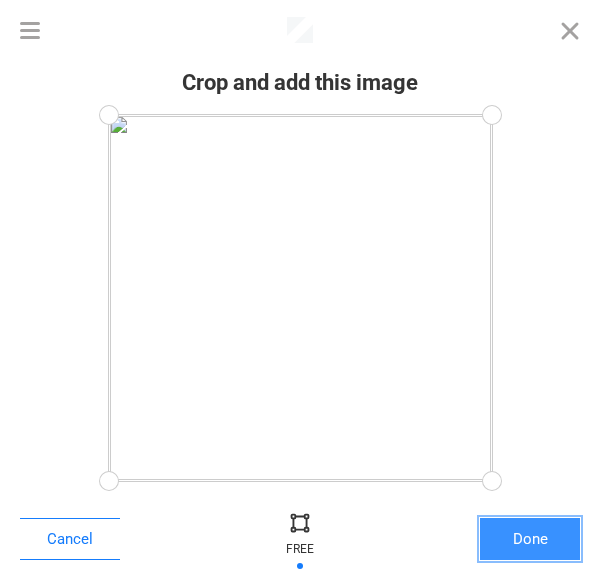 click on "Done" at bounding box center [530, 539] 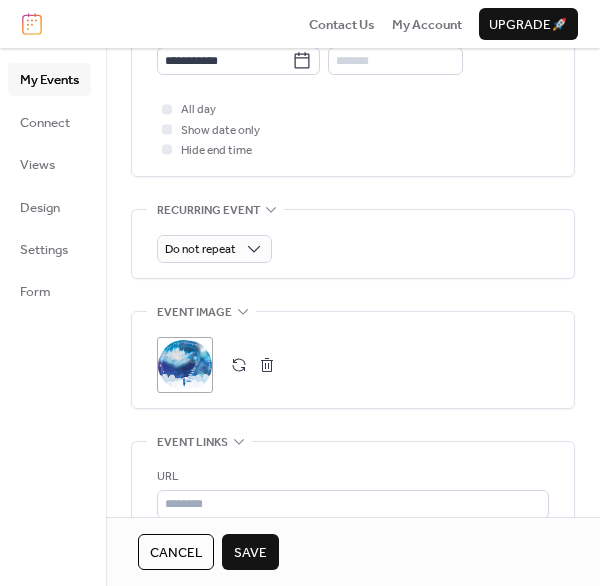 click on "Save" at bounding box center (250, 553) 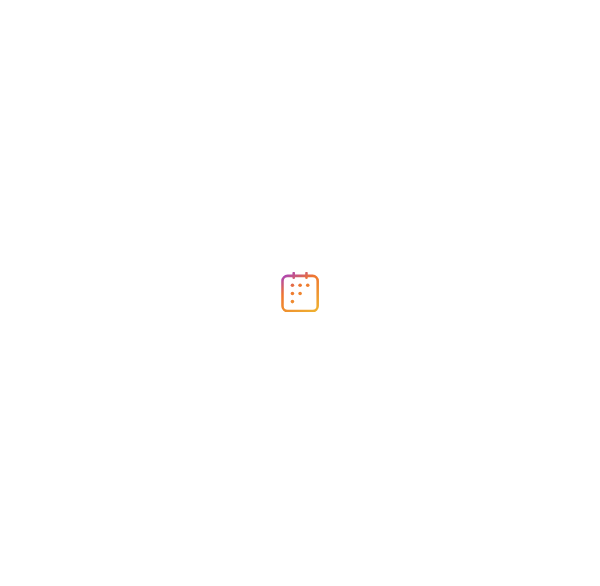 scroll, scrollTop: 0, scrollLeft: 0, axis: both 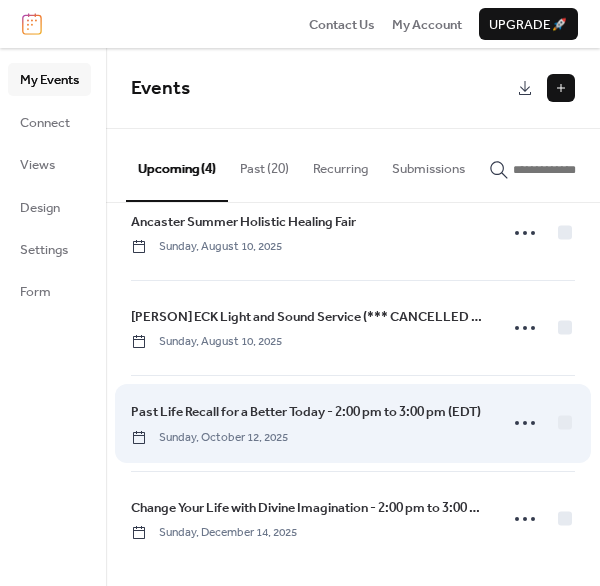 click on "Past Life Recall for a Better Today -  2:00 pm to 3:00 pm (EDT)" at bounding box center [306, 412] 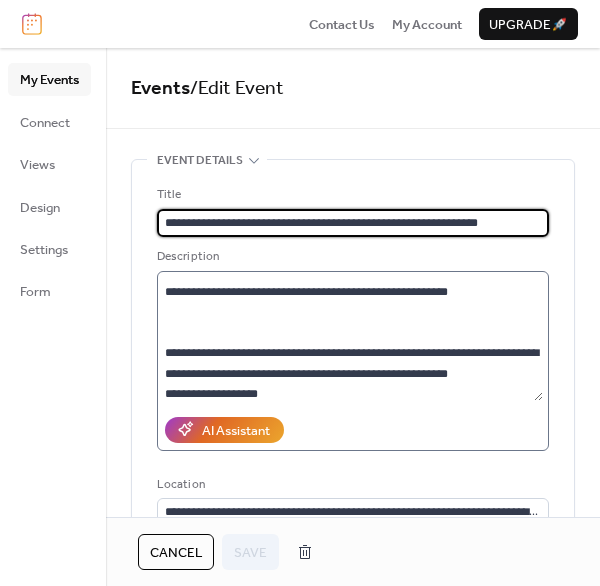 scroll, scrollTop: 100, scrollLeft: 0, axis: vertical 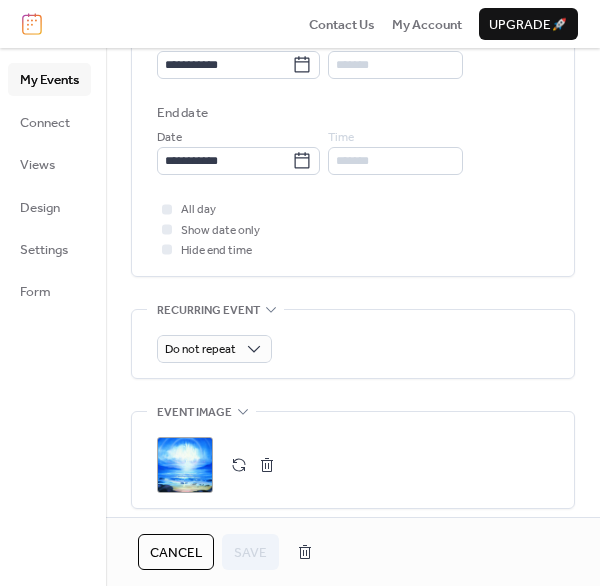 click at bounding box center [267, 465] 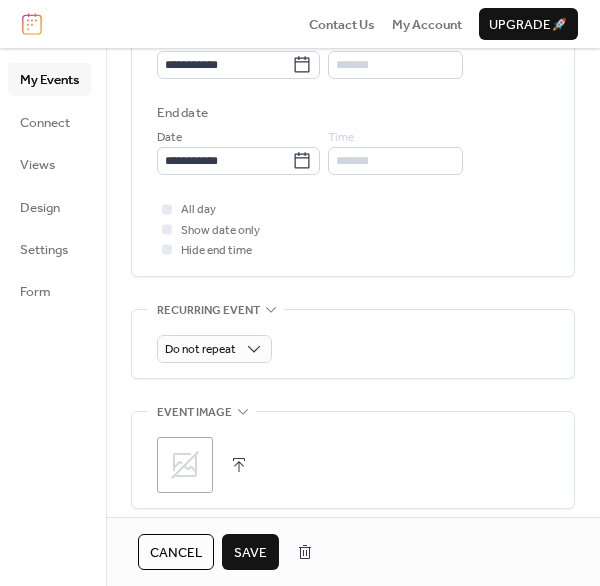 click at bounding box center [239, 465] 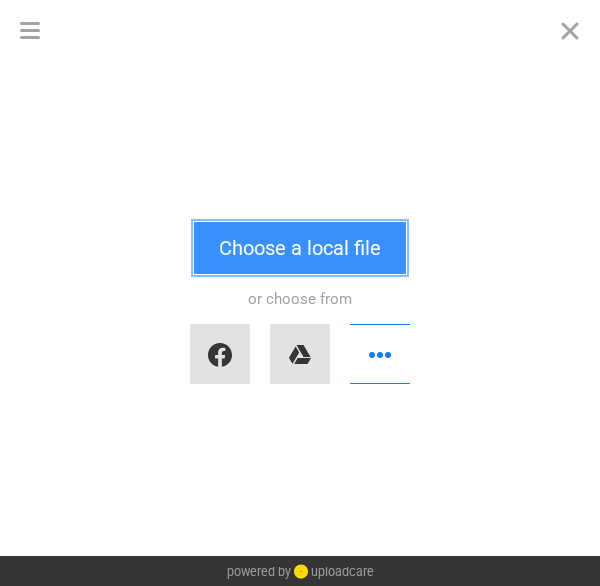 click on "Choose a local file" at bounding box center (300, 248) 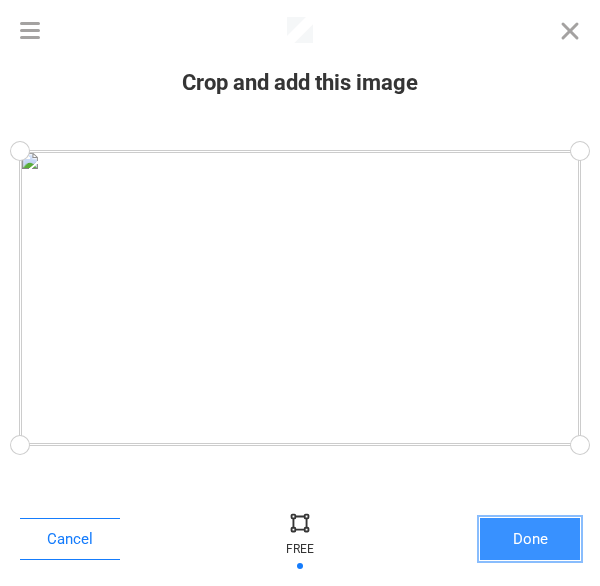 click on "Done" at bounding box center (530, 539) 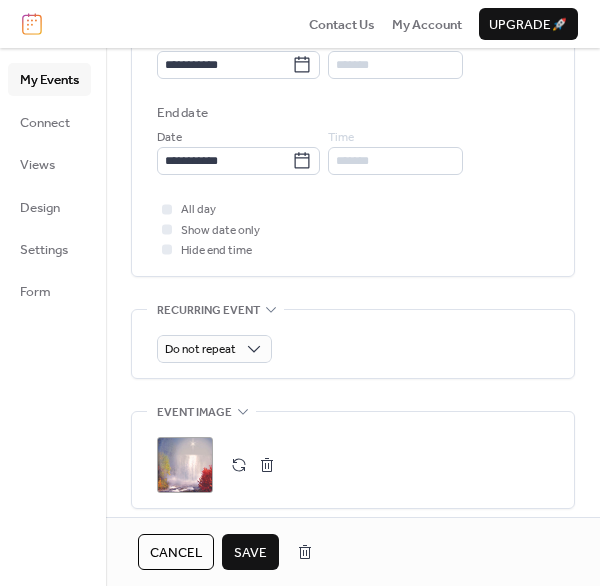 click on "Save" at bounding box center [250, 553] 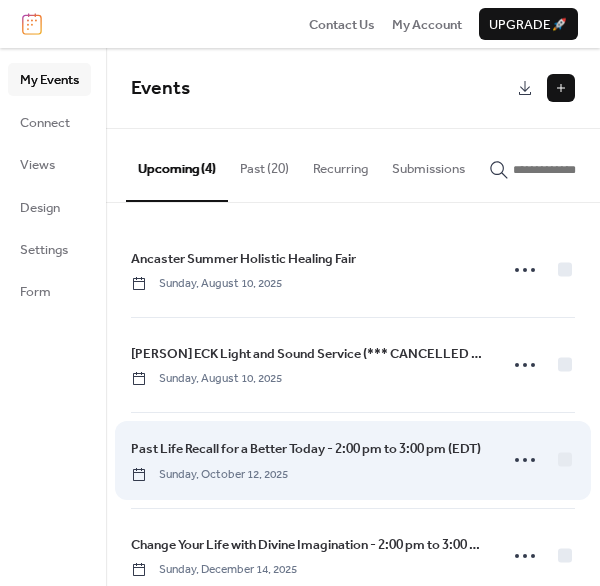 scroll, scrollTop: 40, scrollLeft: 0, axis: vertical 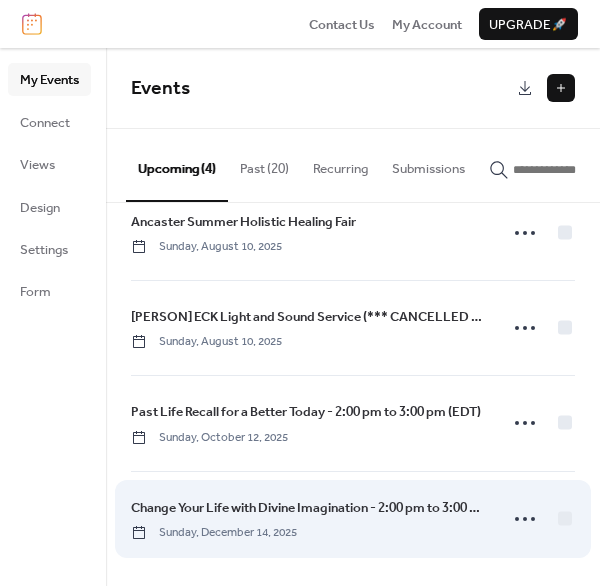 click on "Change Your Life with Divine Imagination -  2:00 pm to 3:00 pm (EST)" at bounding box center (308, 508) 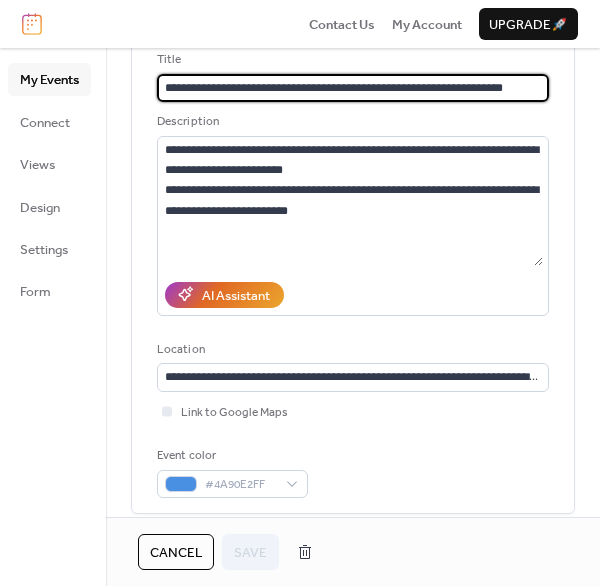 scroll, scrollTop: 100, scrollLeft: 0, axis: vertical 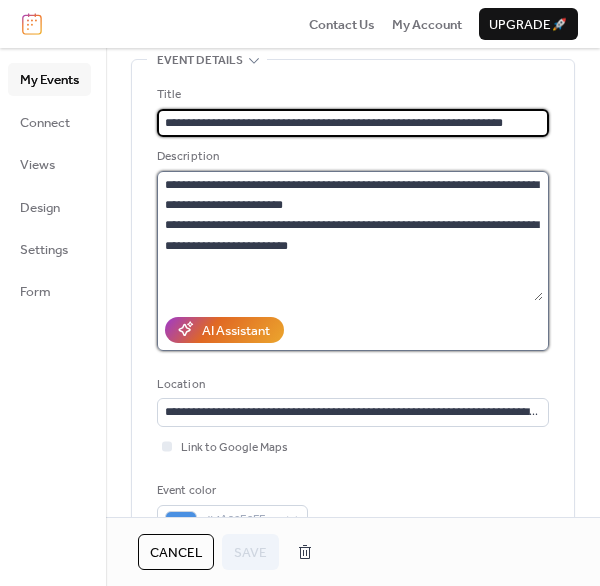 click on "**********" at bounding box center (350, 236) 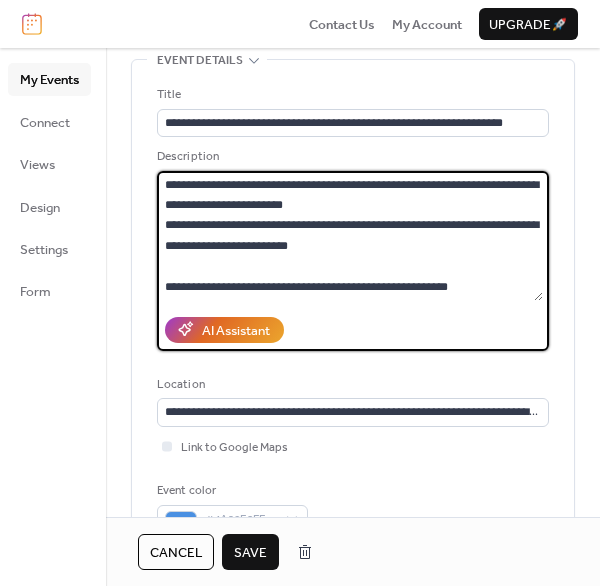 type on "**********" 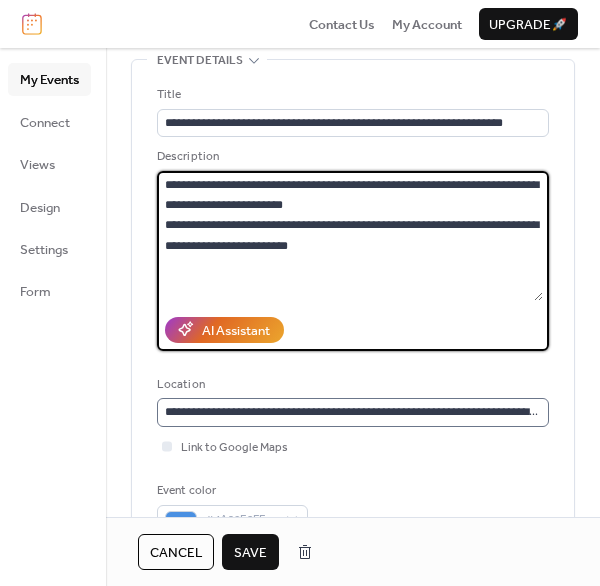 scroll, scrollTop: 0, scrollLeft: 0, axis: both 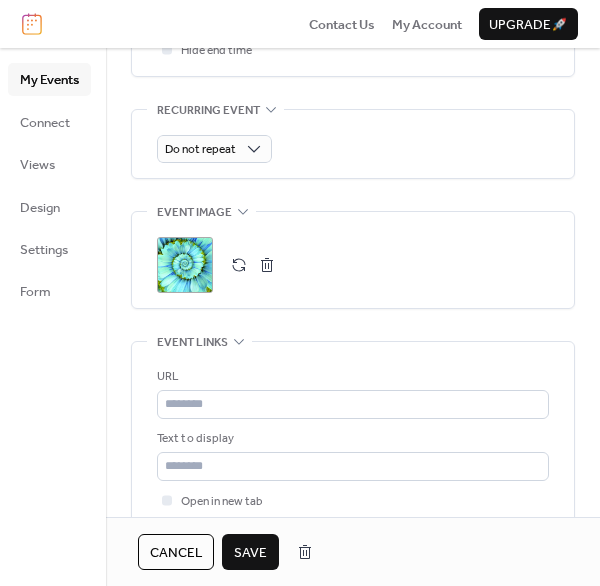 click at bounding box center (267, 265) 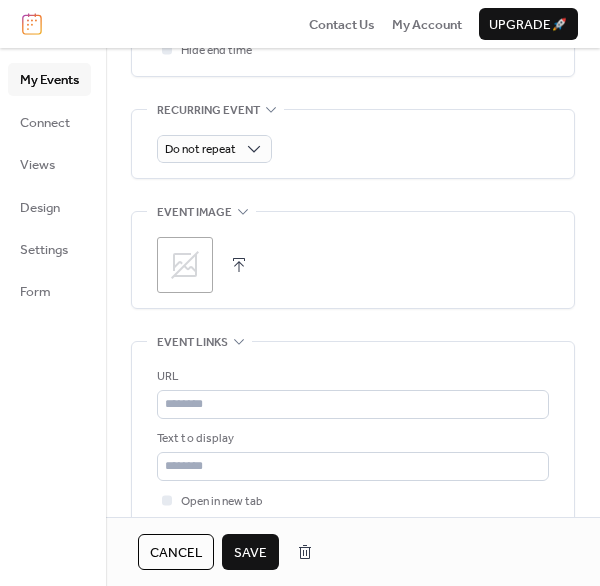 click at bounding box center [239, 265] 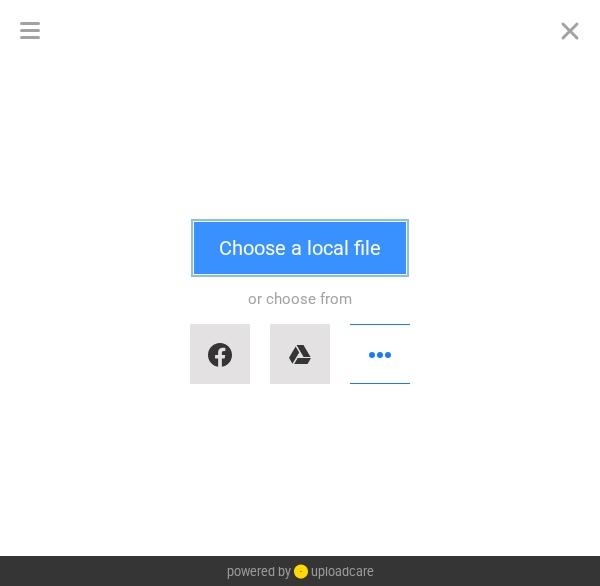 click on "Choose a local file" at bounding box center (300, 248) 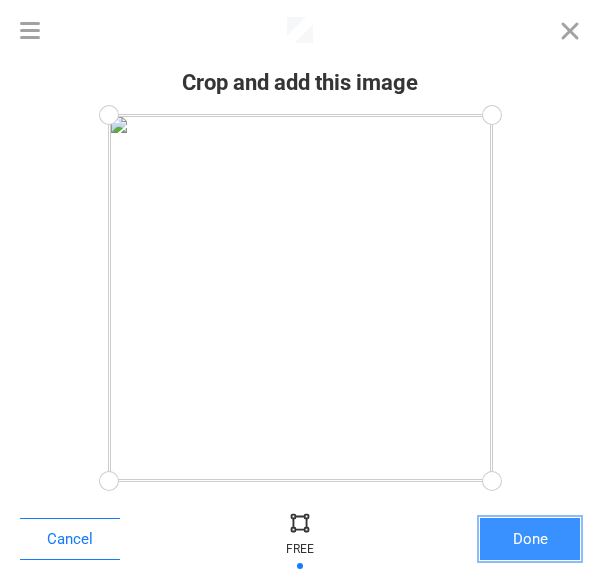 click on "Done" at bounding box center [530, 539] 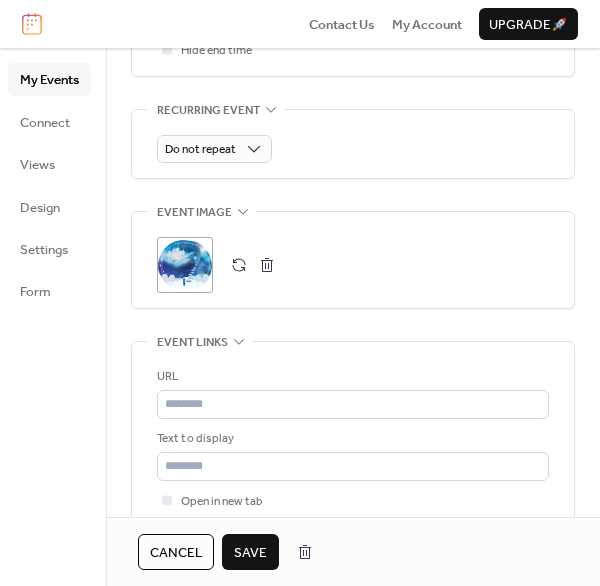 click on "Save" at bounding box center [250, 553] 